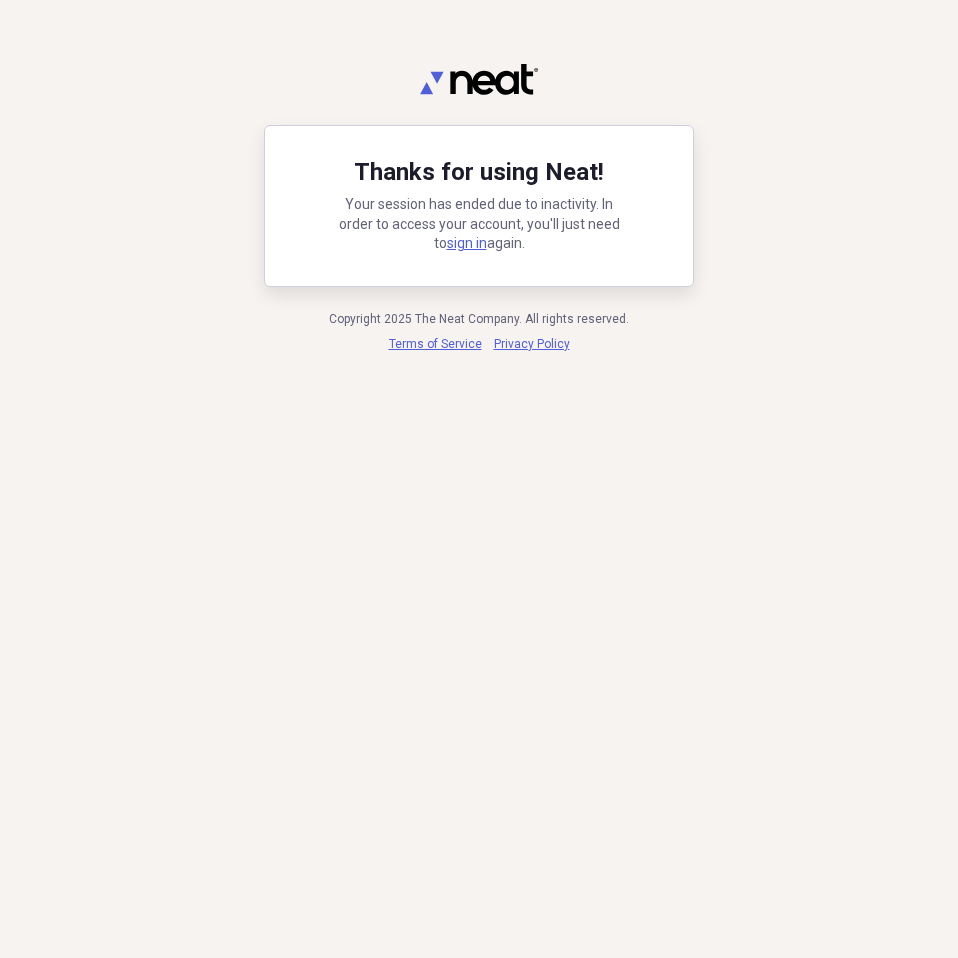 scroll, scrollTop: 0, scrollLeft: 0, axis: both 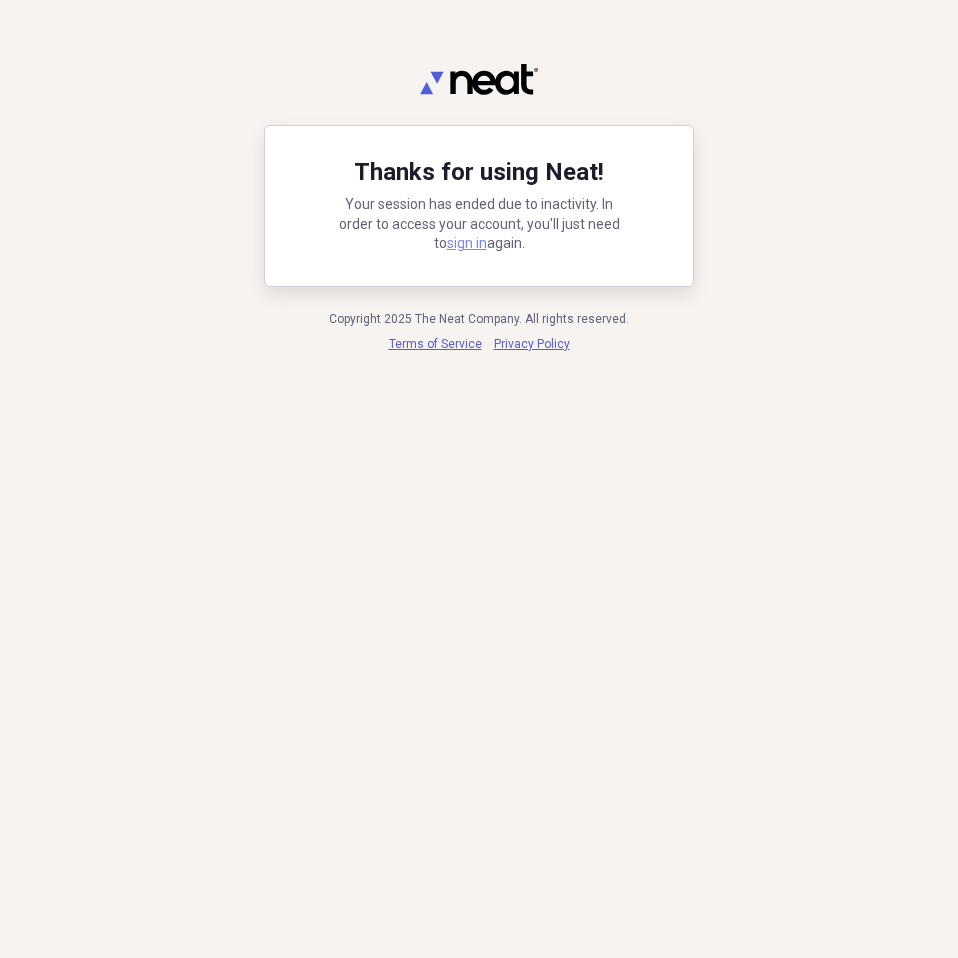 click on "sign in" at bounding box center [467, 243] 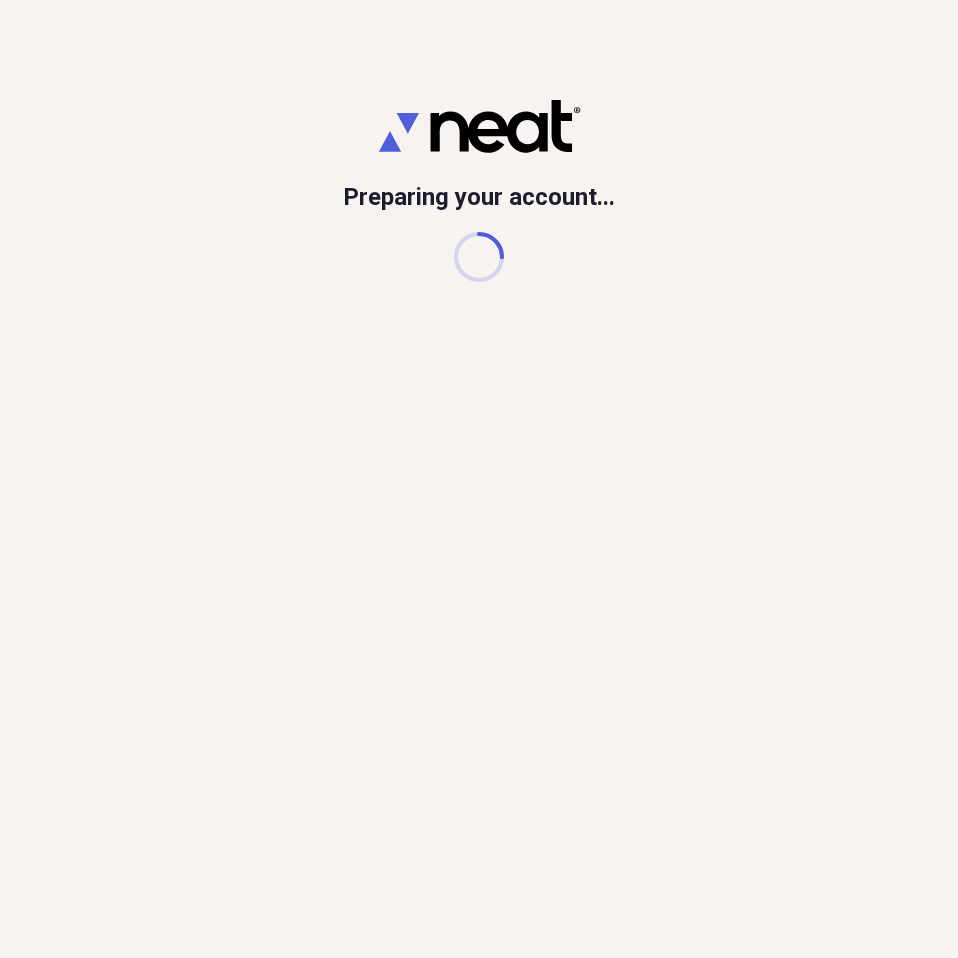 scroll, scrollTop: 0, scrollLeft: 0, axis: both 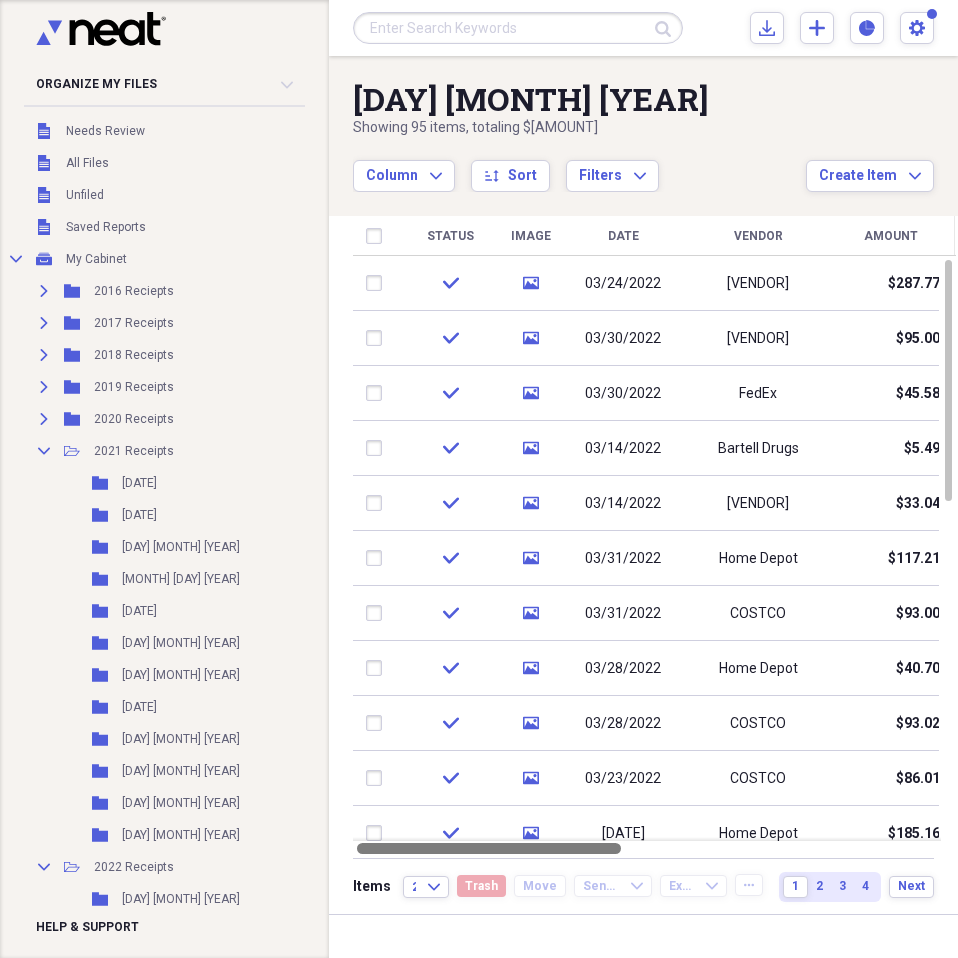 drag, startPoint x: 505, startPoint y: 856, endPoint x: 528, endPoint y: 851, distance: 23.537205 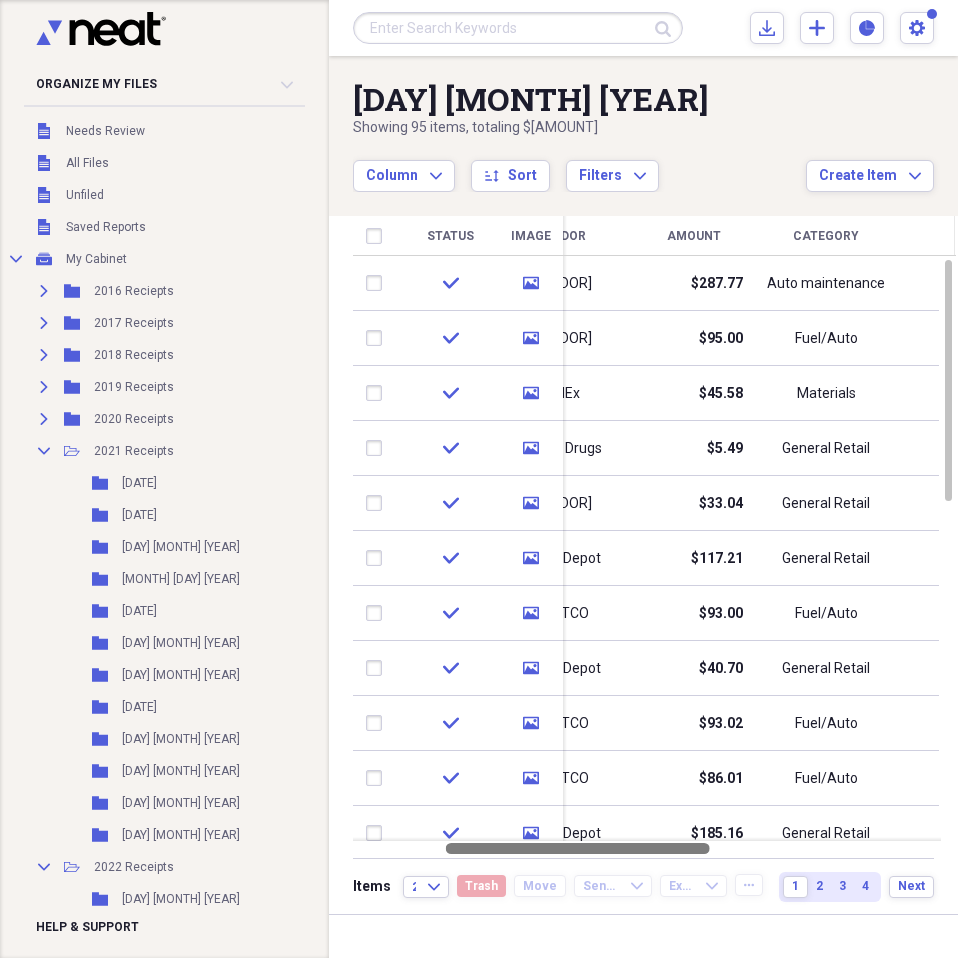 drag, startPoint x: 532, startPoint y: 848, endPoint x: 568, endPoint y: 849, distance: 36.013885 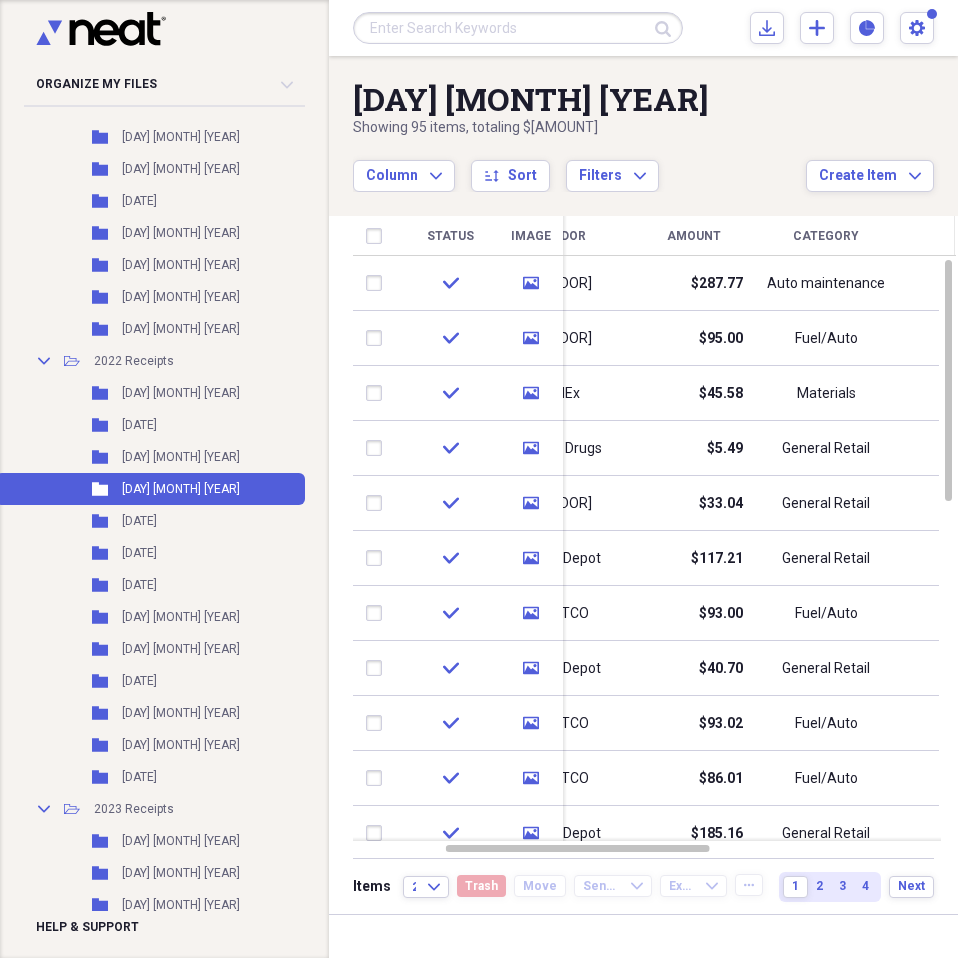 scroll, scrollTop: 700, scrollLeft: 0, axis: vertical 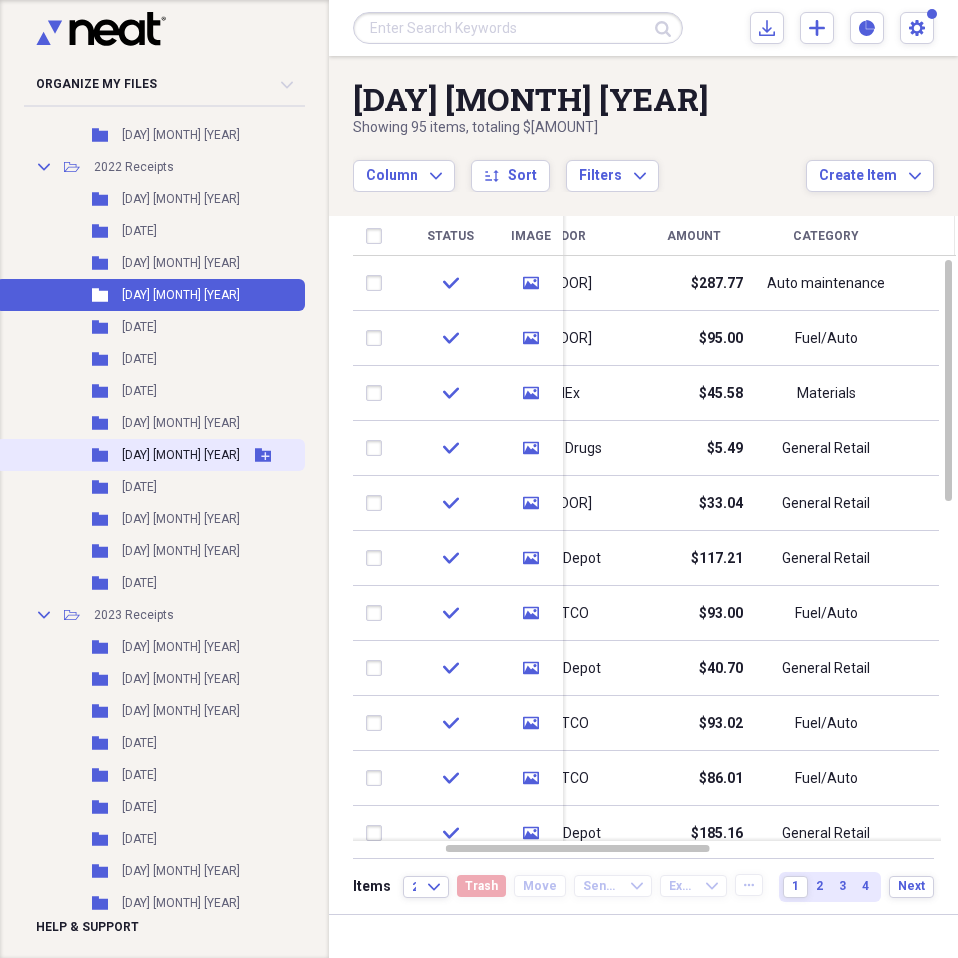 click on "[DAY] [MONTH] [YEAR]" at bounding box center (181, 455) 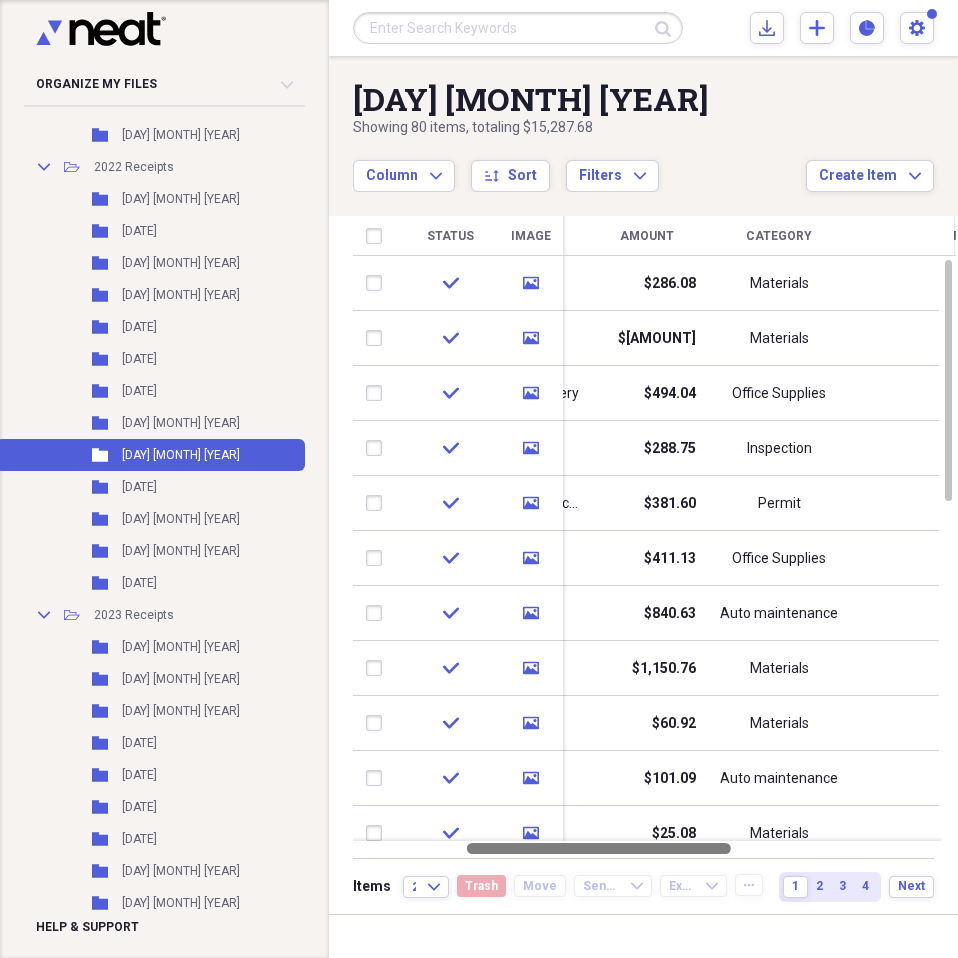 drag, startPoint x: 675, startPoint y: 844, endPoint x: 697, endPoint y: 845, distance: 22.022715 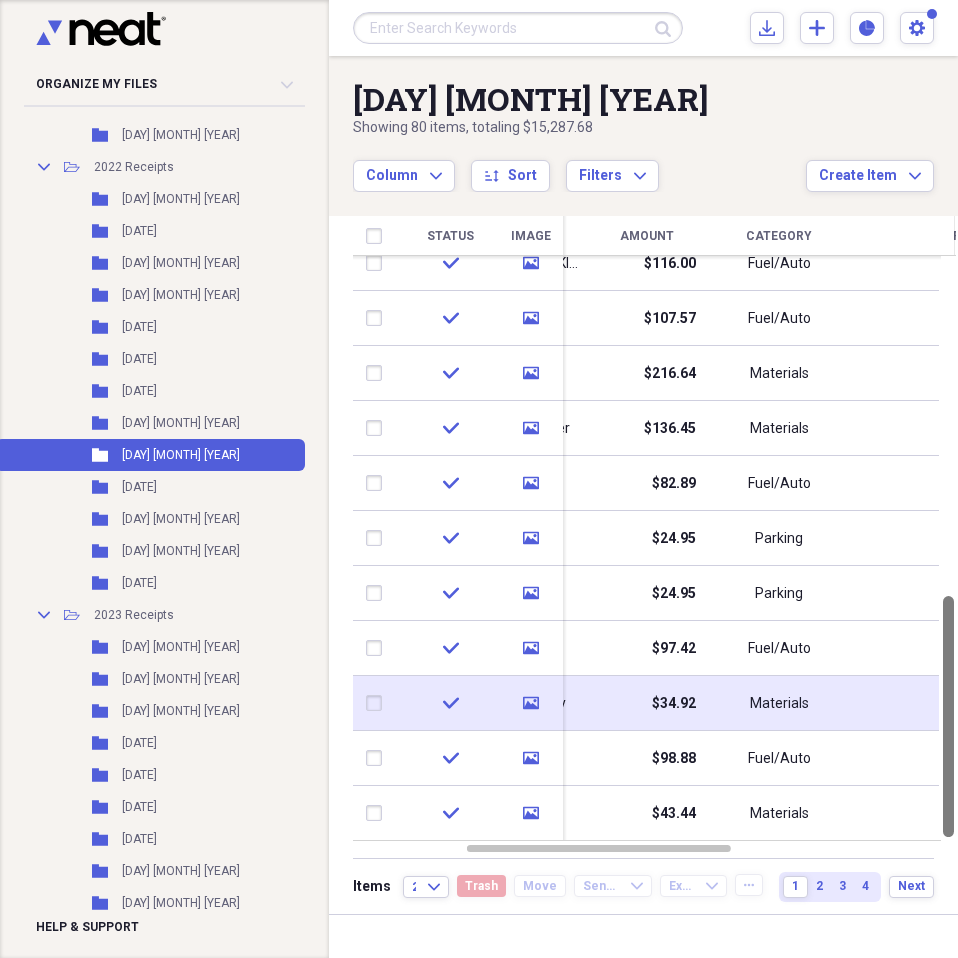 drag, startPoint x: 948, startPoint y: 291, endPoint x: 914, endPoint y: 713, distance: 423.36746 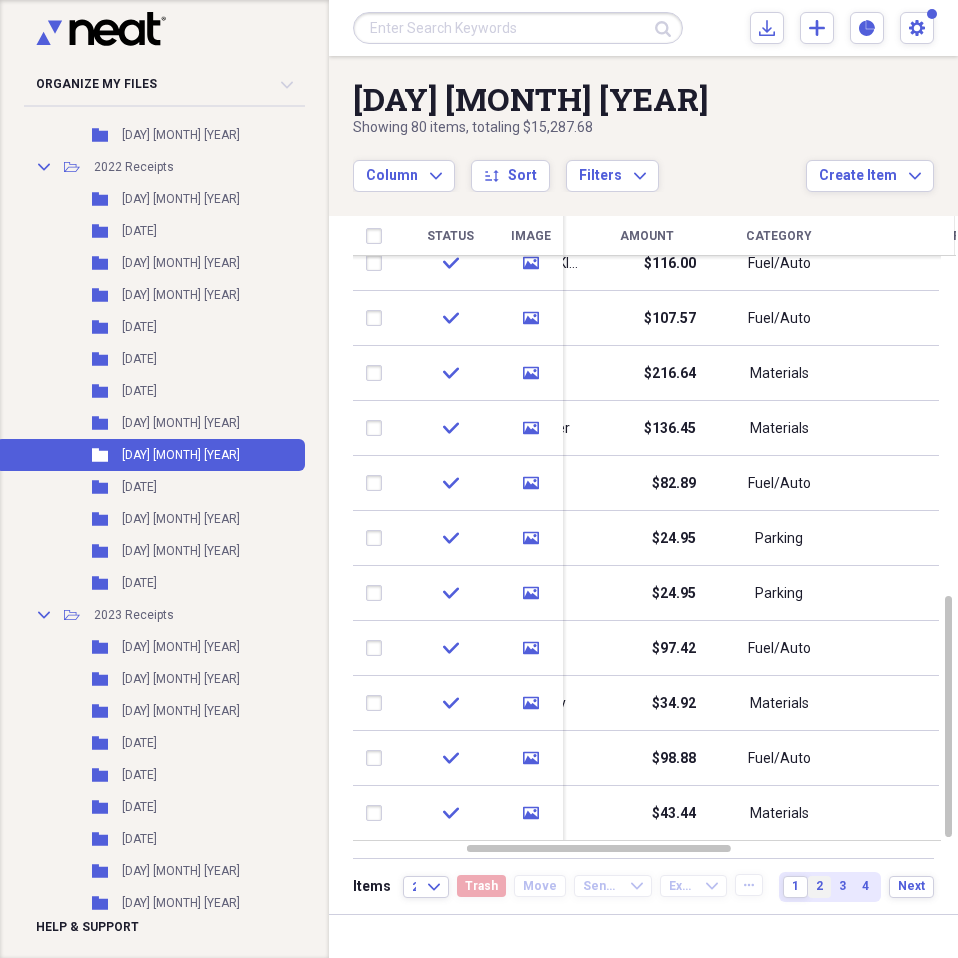 click on "2" at bounding box center [819, 886] 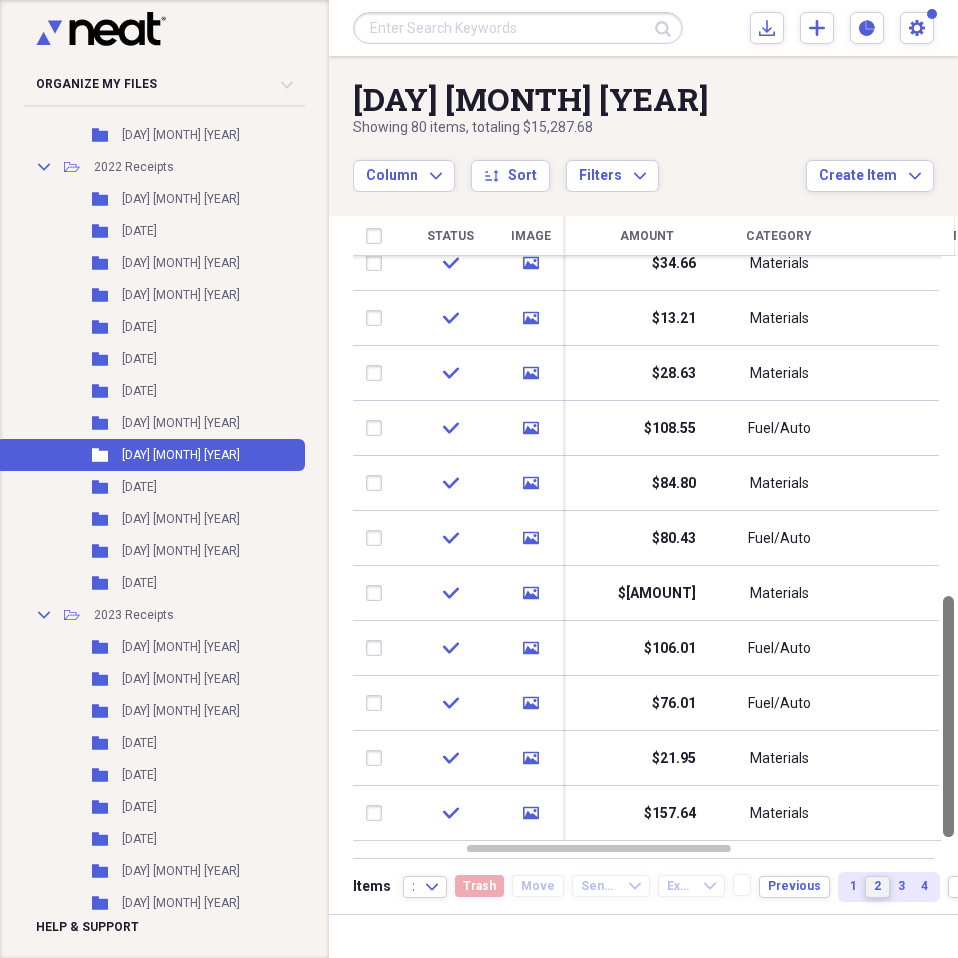 drag, startPoint x: 946, startPoint y: 315, endPoint x: 958, endPoint y: 669, distance: 354.20334 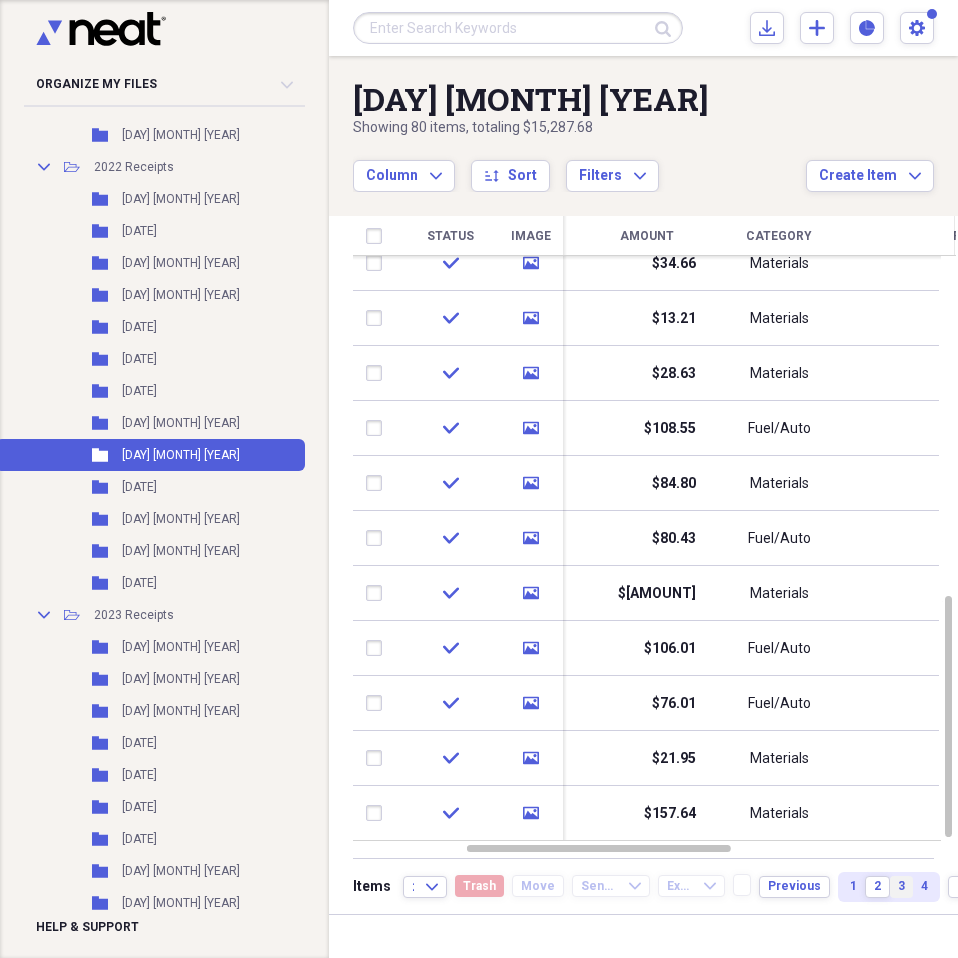 click on "3" at bounding box center [901, 886] 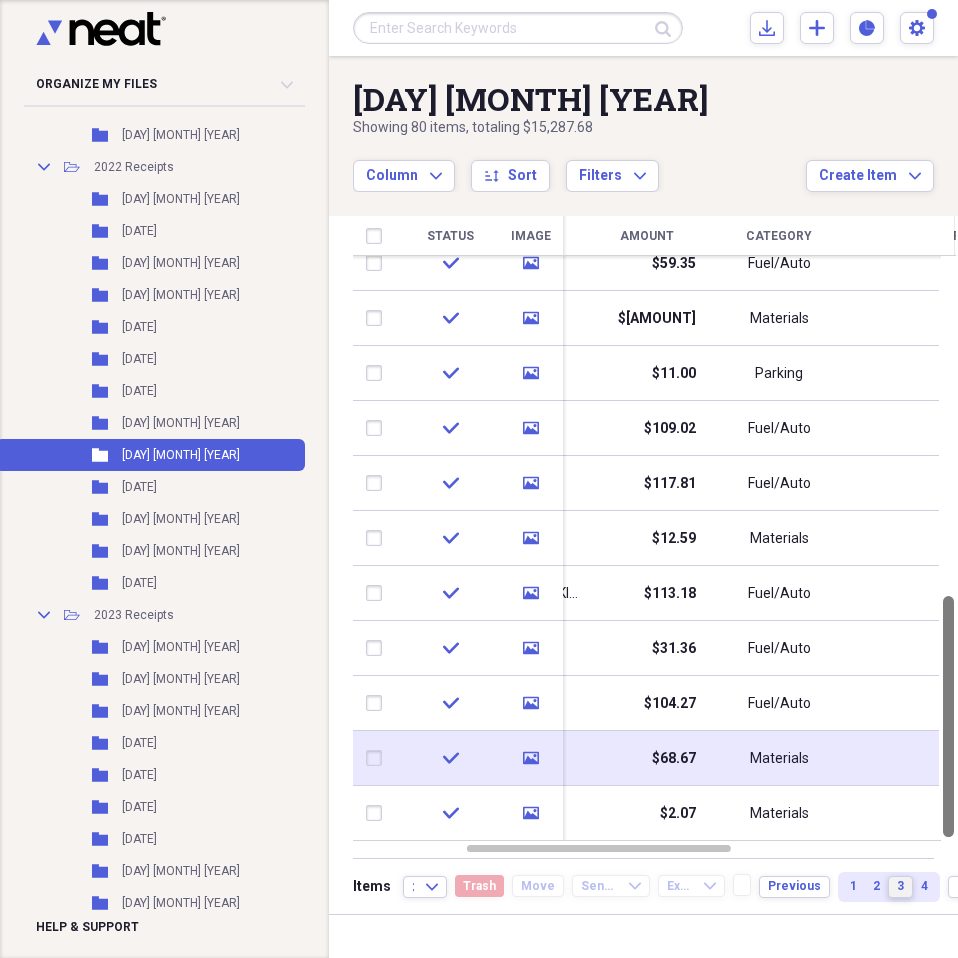 drag, startPoint x: 951, startPoint y: 371, endPoint x: 903, endPoint y: 730, distance: 362.1947 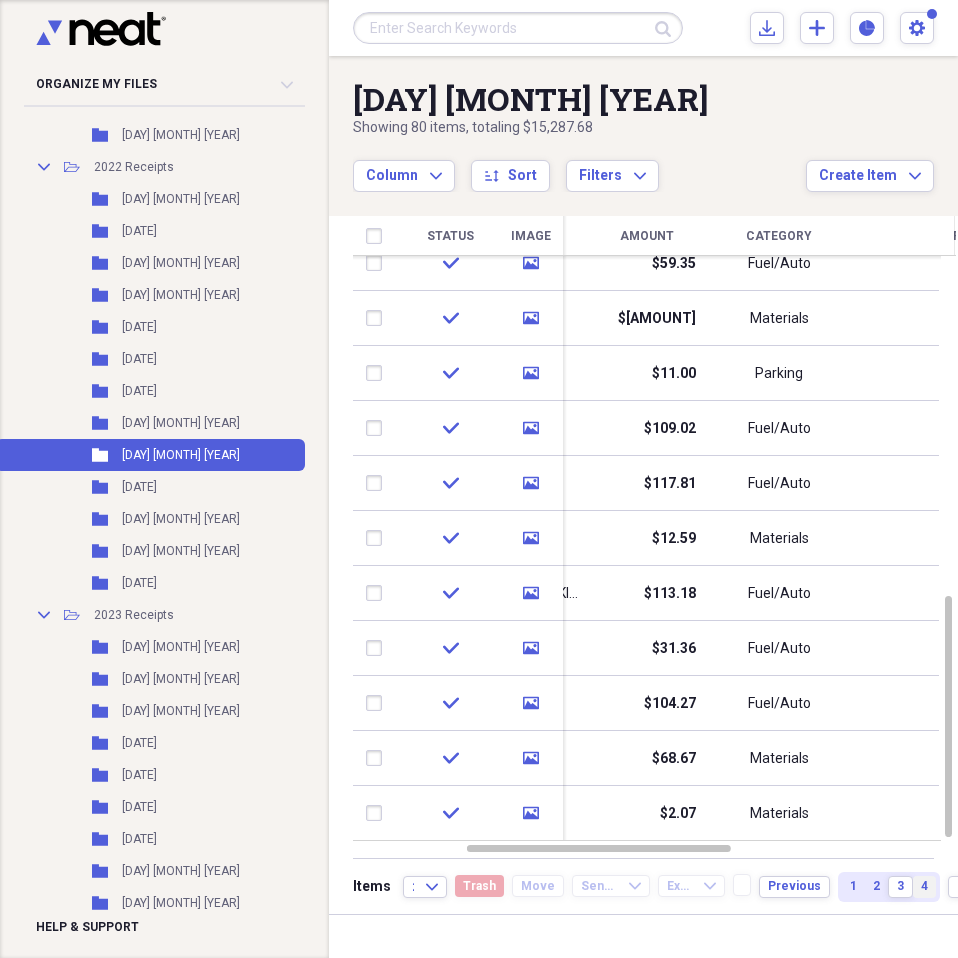 click on "4" at bounding box center [924, 886] 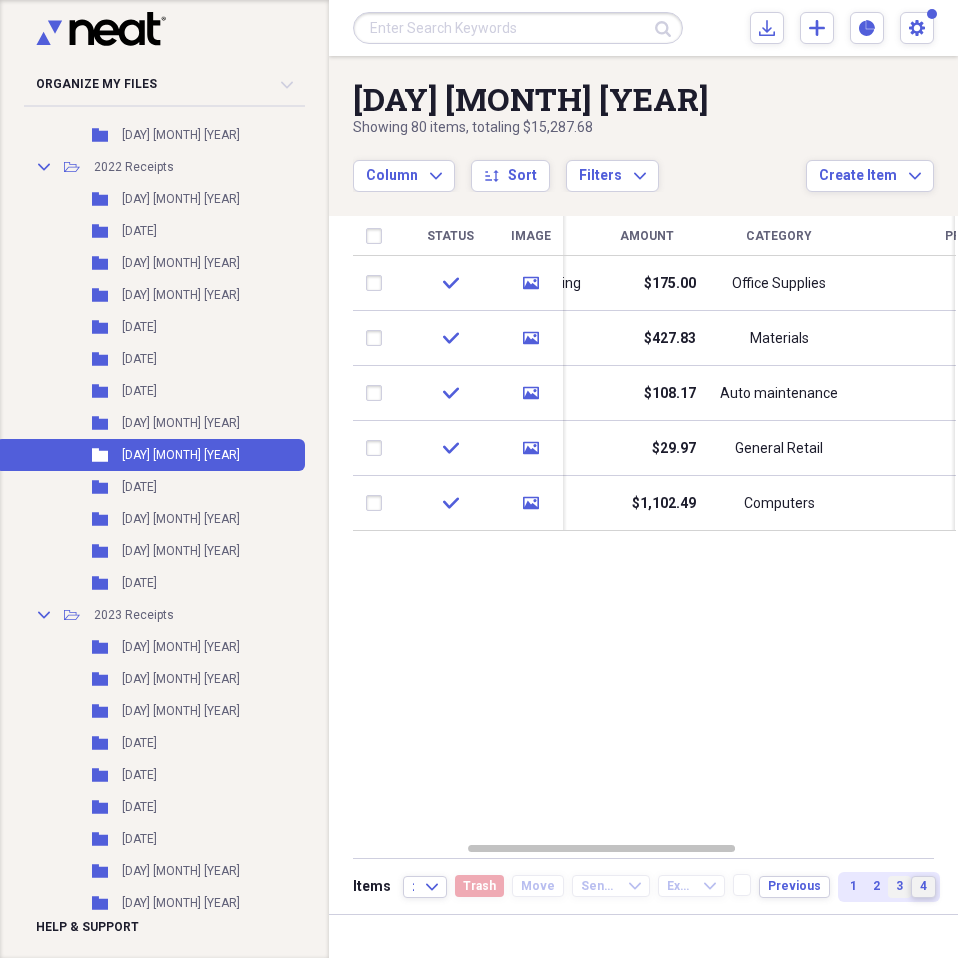 type 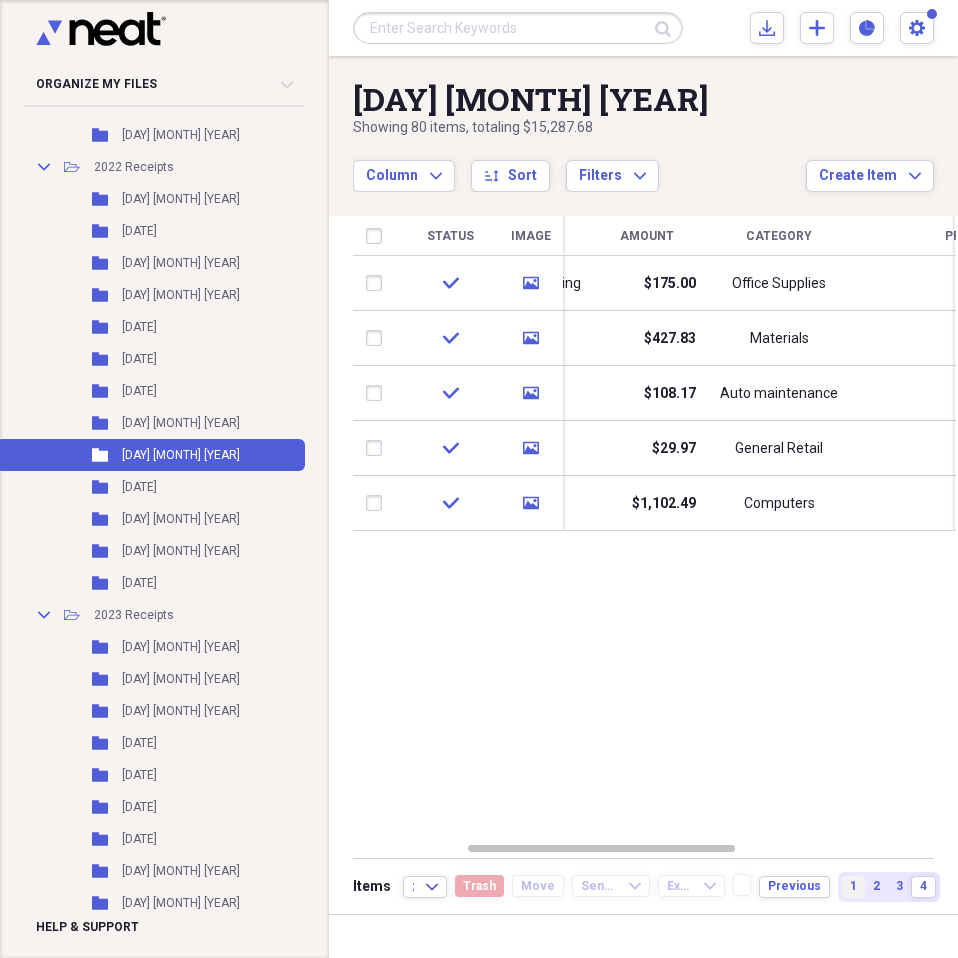 click on "1" at bounding box center (853, 887) 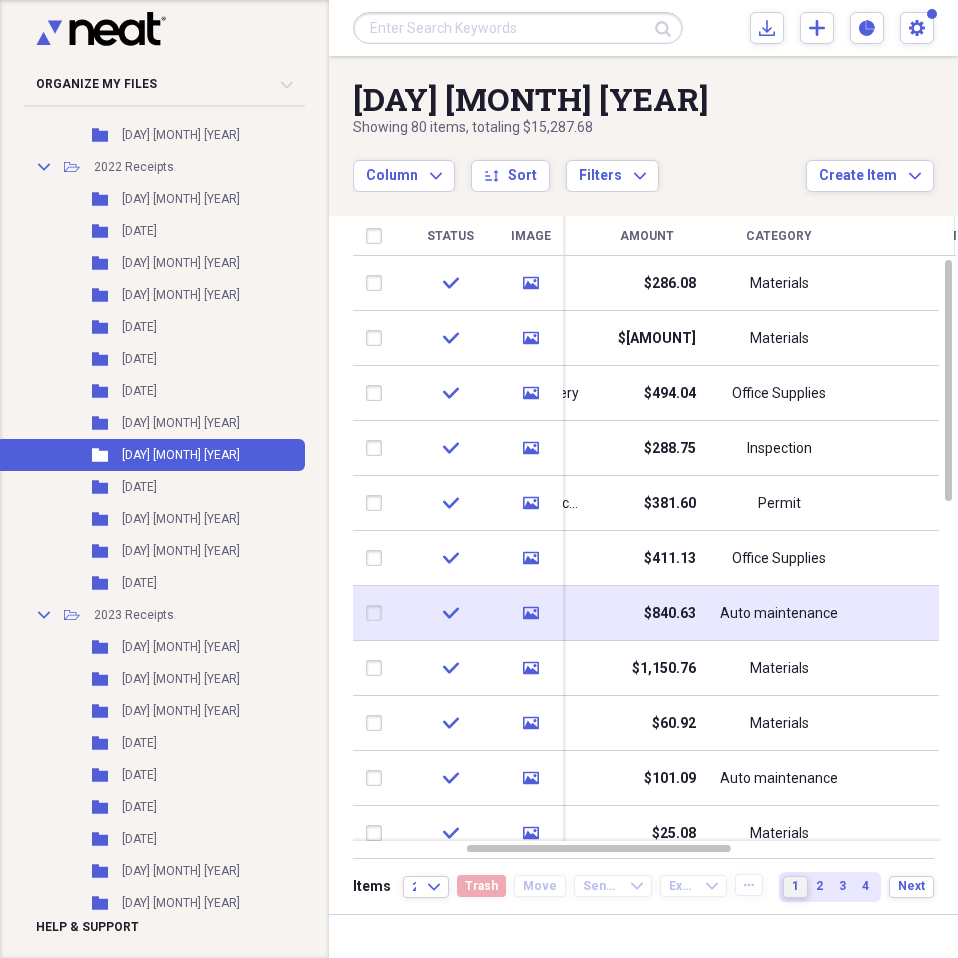 type 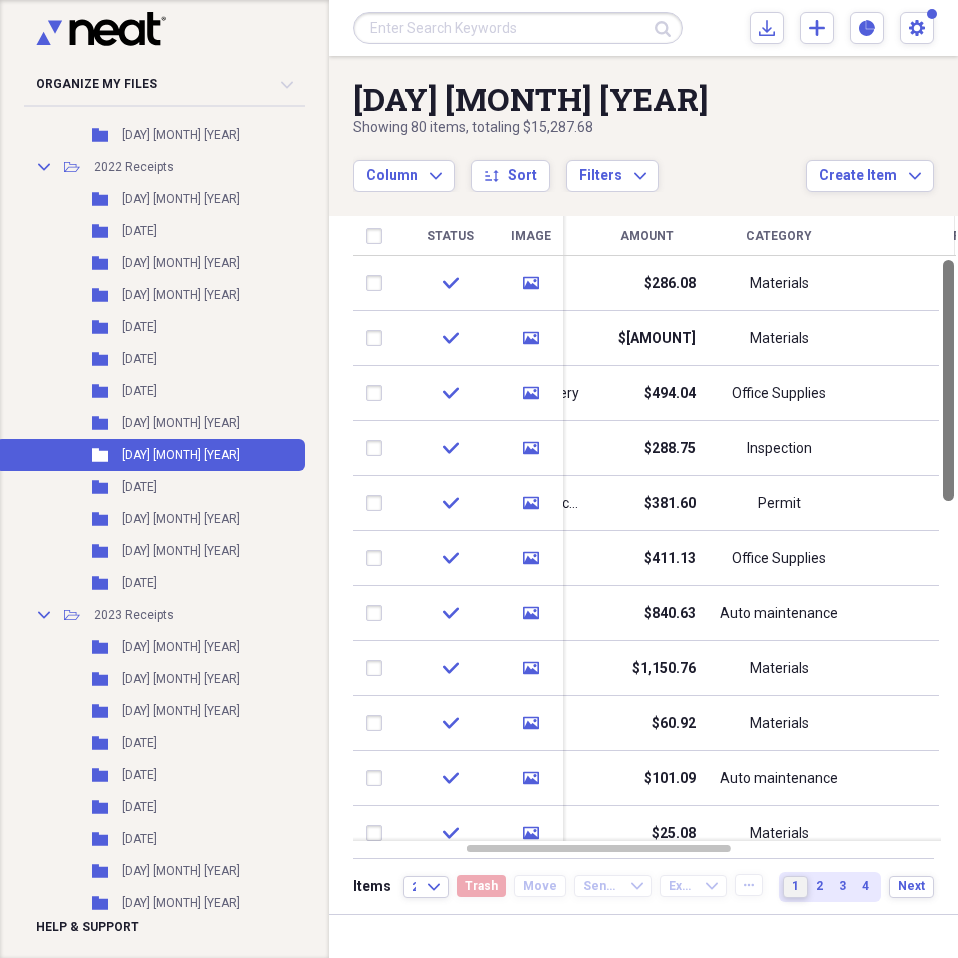 drag, startPoint x: 949, startPoint y: 310, endPoint x: 925, endPoint y: 236, distance: 77.7946 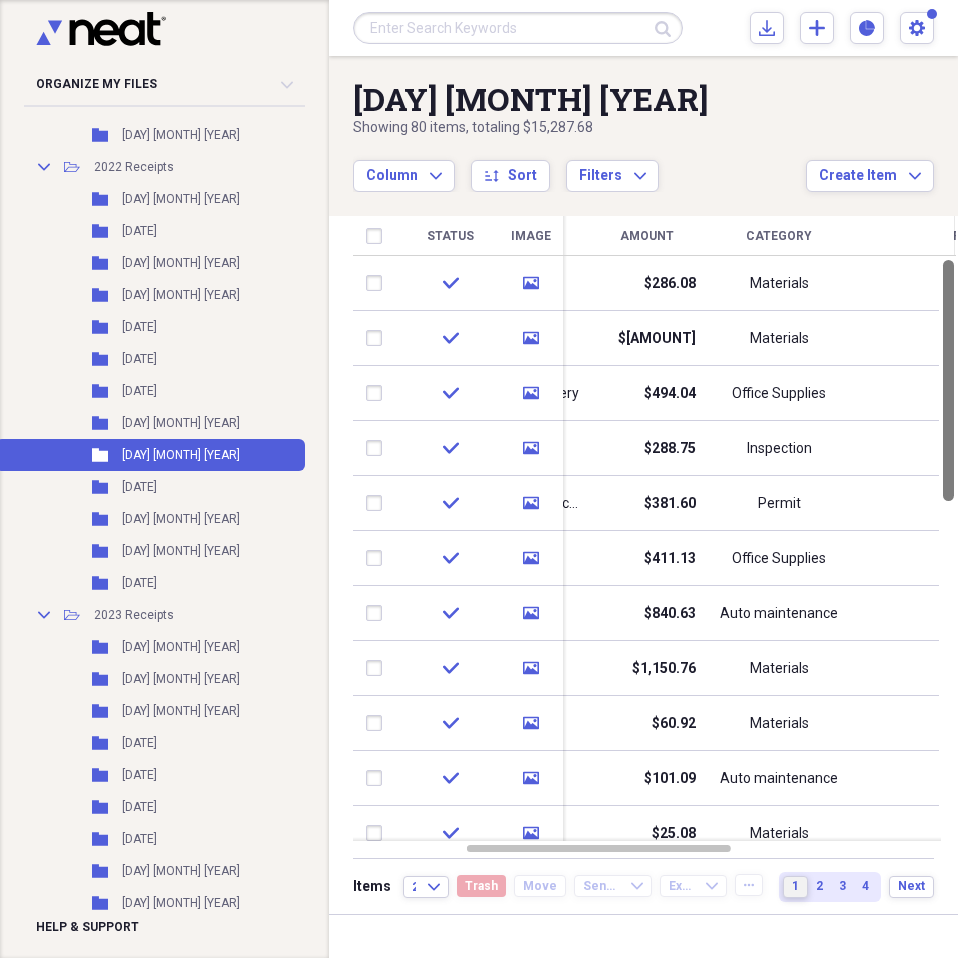 click at bounding box center [948, 380] 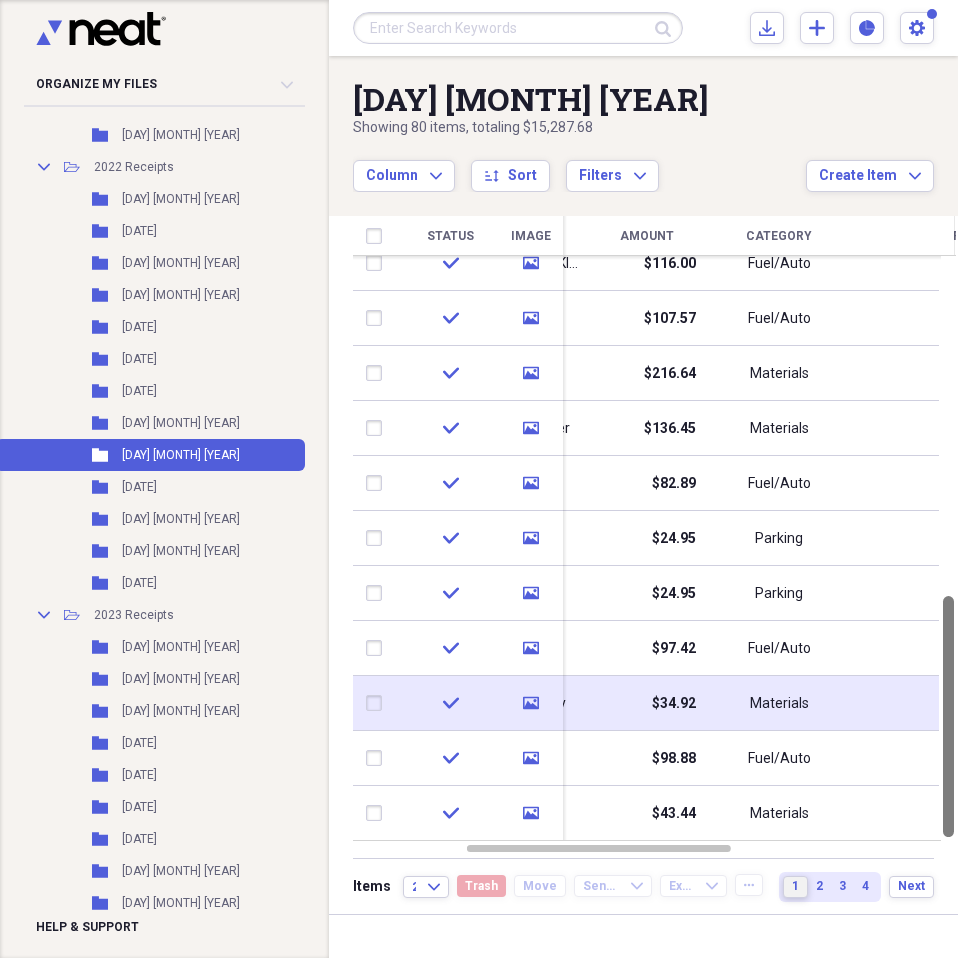 drag, startPoint x: 948, startPoint y: 294, endPoint x: 916, endPoint y: 723, distance: 430.1918 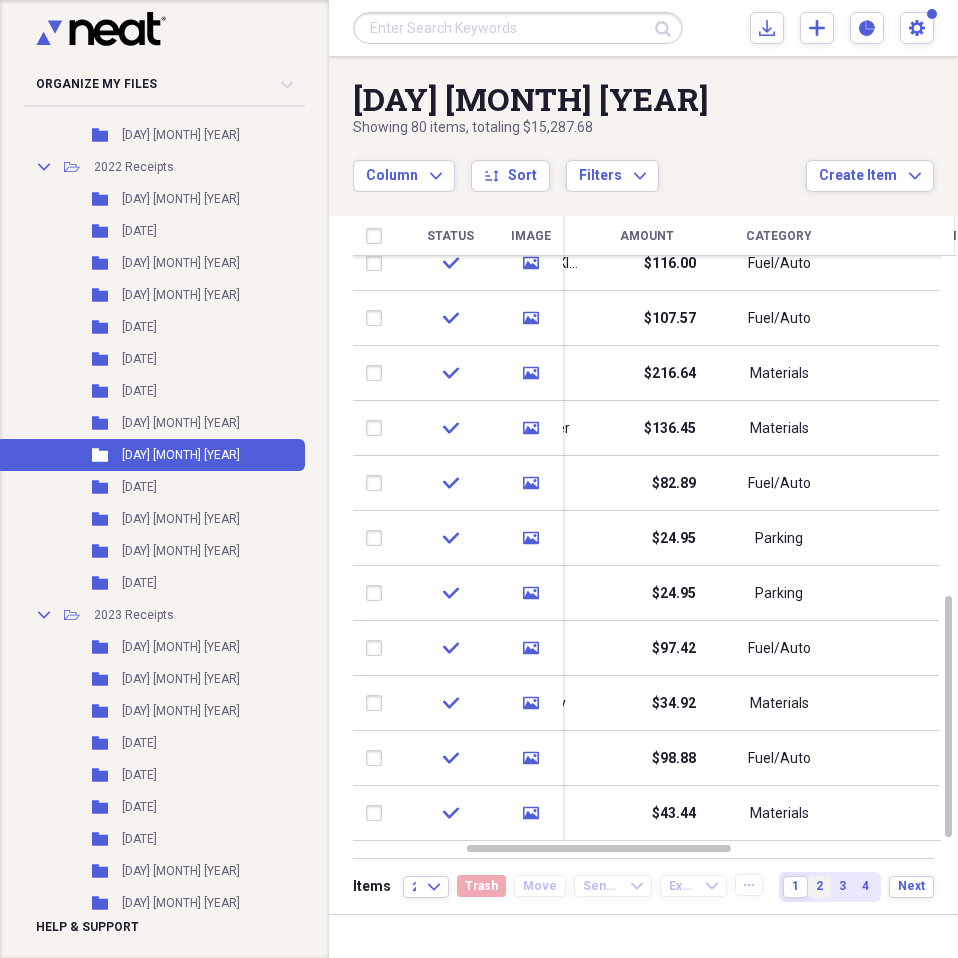 click on "2" at bounding box center [819, 887] 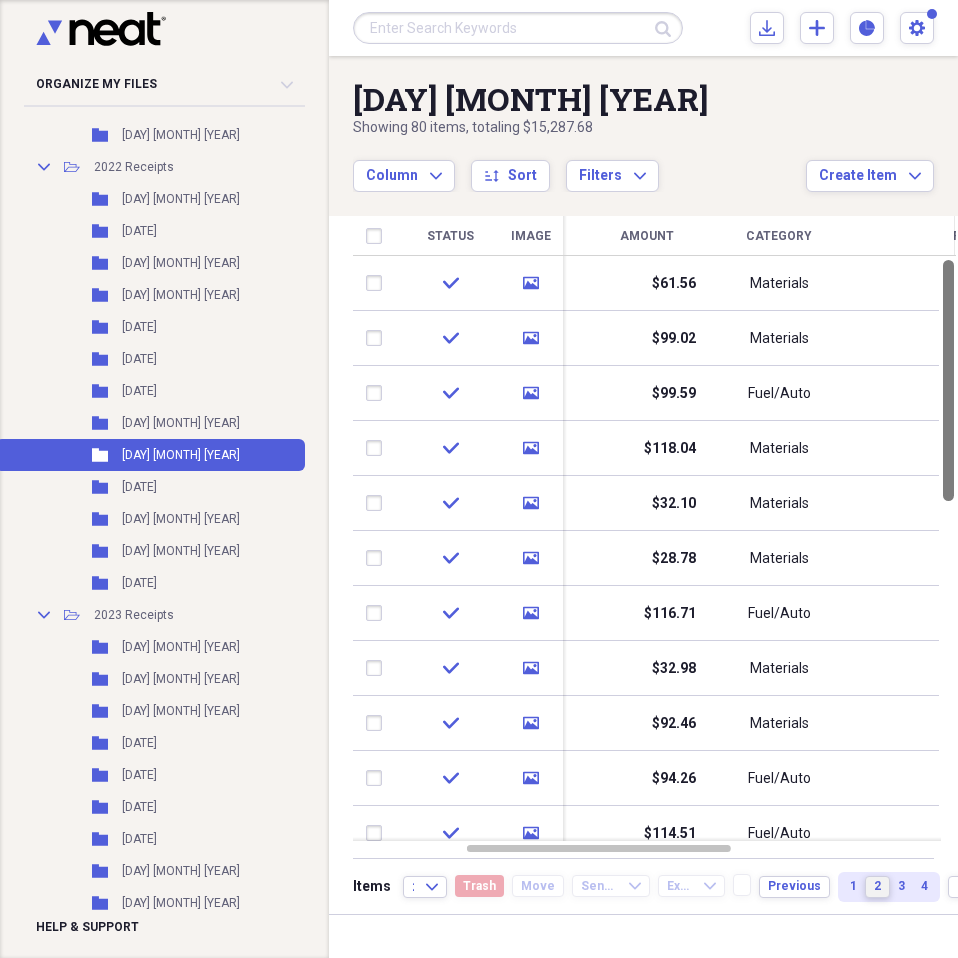 drag, startPoint x: 950, startPoint y: 337, endPoint x: 953, endPoint y: 312, distance: 25.179358 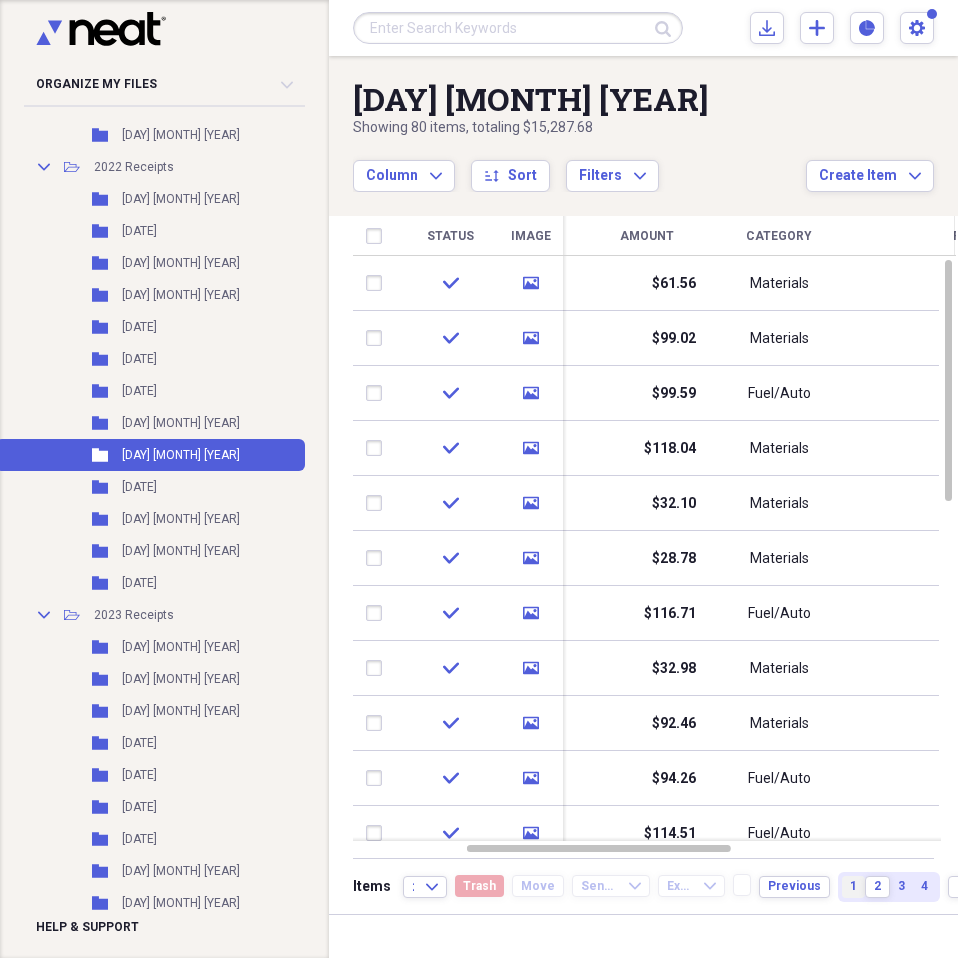 click on "1" at bounding box center [853, 887] 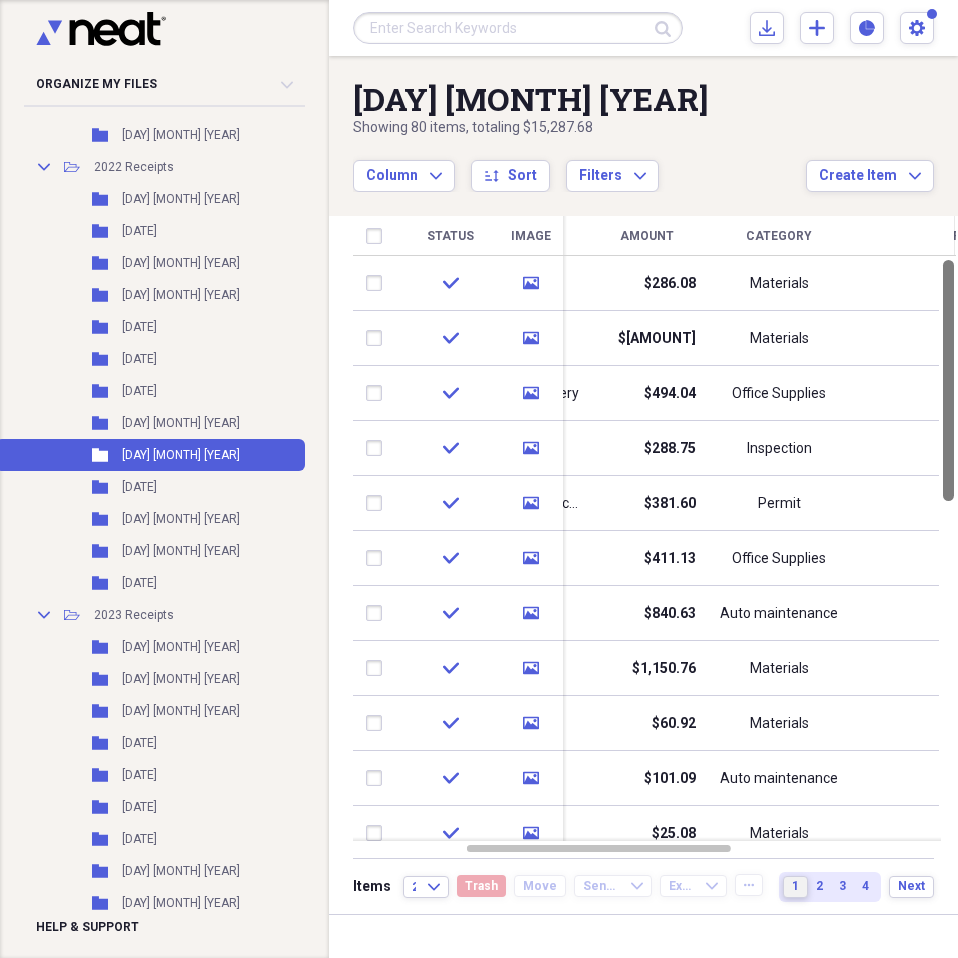 drag, startPoint x: 947, startPoint y: 323, endPoint x: 945, endPoint y: 313, distance: 10.198039 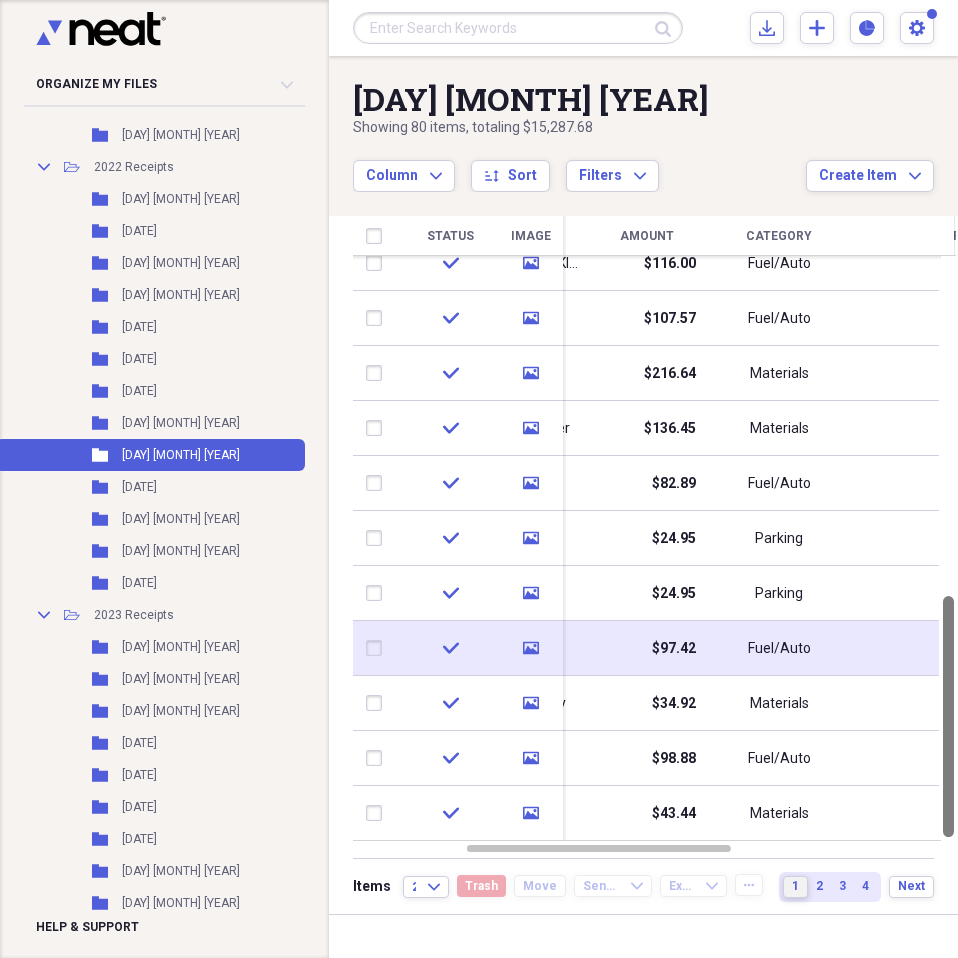 drag, startPoint x: 948, startPoint y: 307, endPoint x: 900, endPoint y: 701, distance: 396.9131 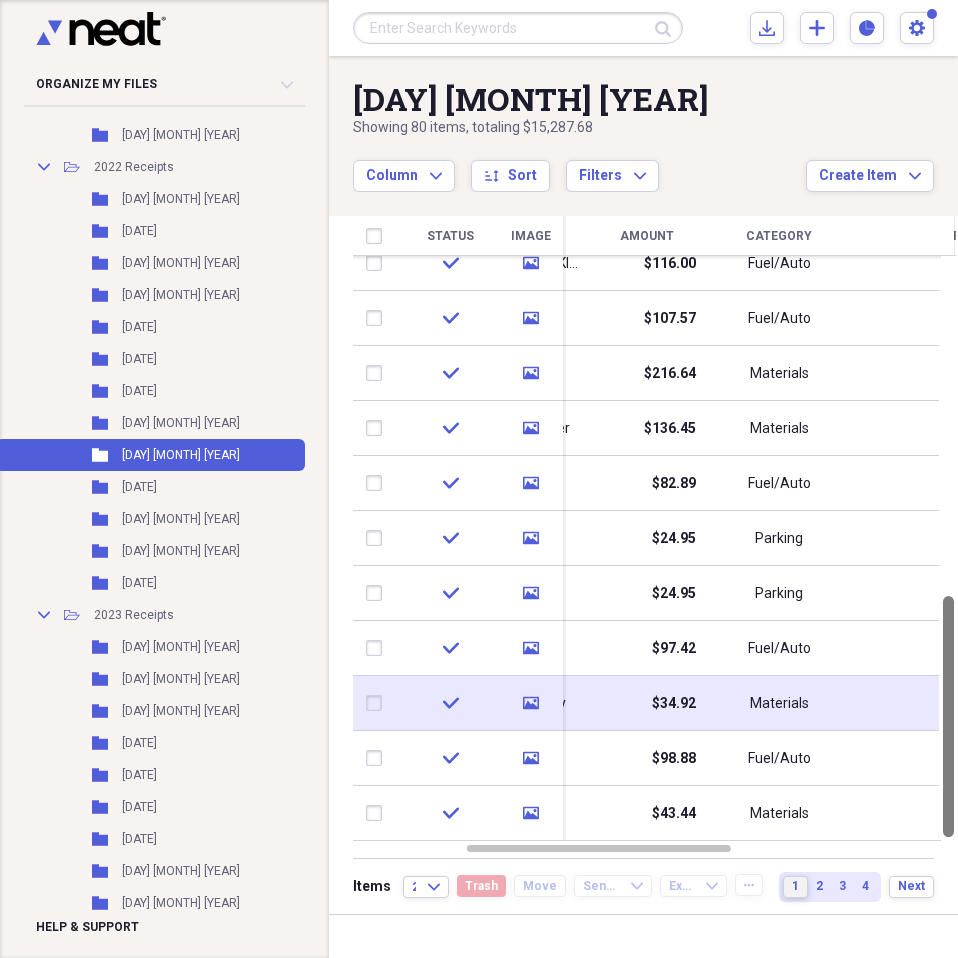 click on "Status Image Date Vendor Amount Category Product Source Billable Reimbursable check media [DATE] MyBuildingPermit.com $[AMOUNT] Permit Scan check media [DATE] COSTCO $[AMOUNT] Office Supplies Scan check media [DATE] Good Neighbor Tire $[AMOUNT] Auto maintenance Scan check media [DATE] Ferguson $[AMOUNT] Materials Scan check media [DATE] Hi Strength Bolt $[AMOUNT] Materials Scan check media [DATE] Jiffy Lube $[AMOUNT] Auto maintenance Scan check media [DATE] Hi Strength Bolt $[AMOUNT] Materials Scan check media [DATE] Home Depot $[AMOUNT] Materials Scan check media [DATE] Edmonds KwickN Kleen $[AMOUNT] Fuel/Auto Scan check media [DATE] Home Depot $[AMOUNT] Materials Scan check media [DATE] Edmonds KwickN Kleen $[AMOUNT] Fuel/Auto Scan check media [DATE] UNited Pacific $[AMOUNT] Fuel/Auto Scan check media [DATE] Master Wholesale Inc $[AMOUNT] Materials Scan check media [DATE] Compton Lumber $[AMOUNT] Materials Scan check media [DATE] Jiffy Lube $[AMOUNT] Fuel/Auto Scan check media [DATE] U-Park" at bounding box center [654, 537] 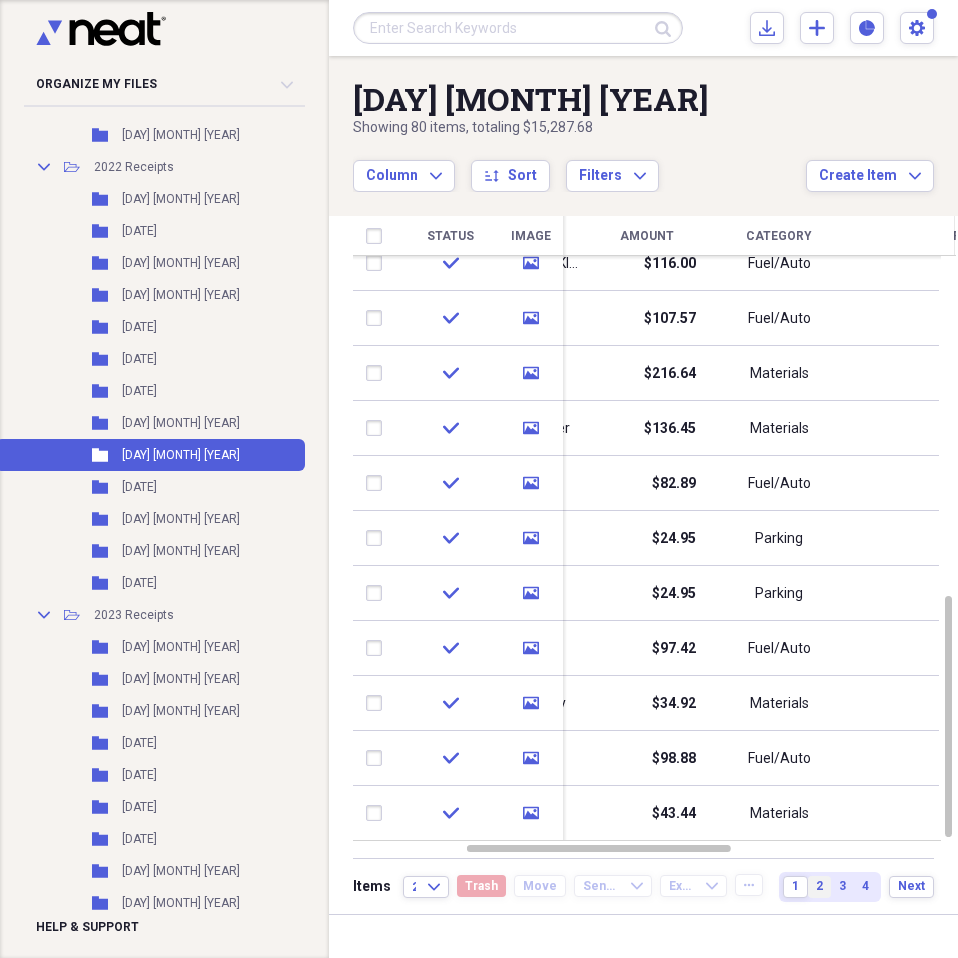 click on "2" at bounding box center (819, 886) 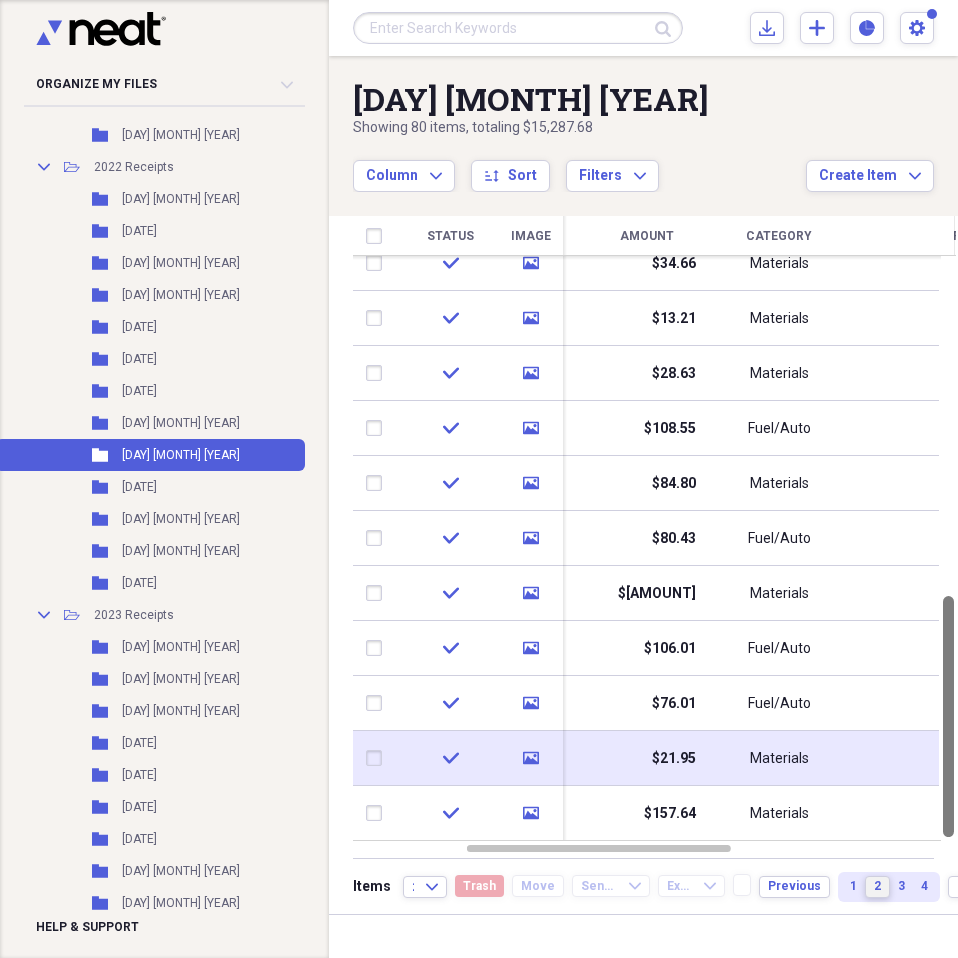 drag, startPoint x: 948, startPoint y: 322, endPoint x: 885, endPoint y: 740, distance: 422.72095 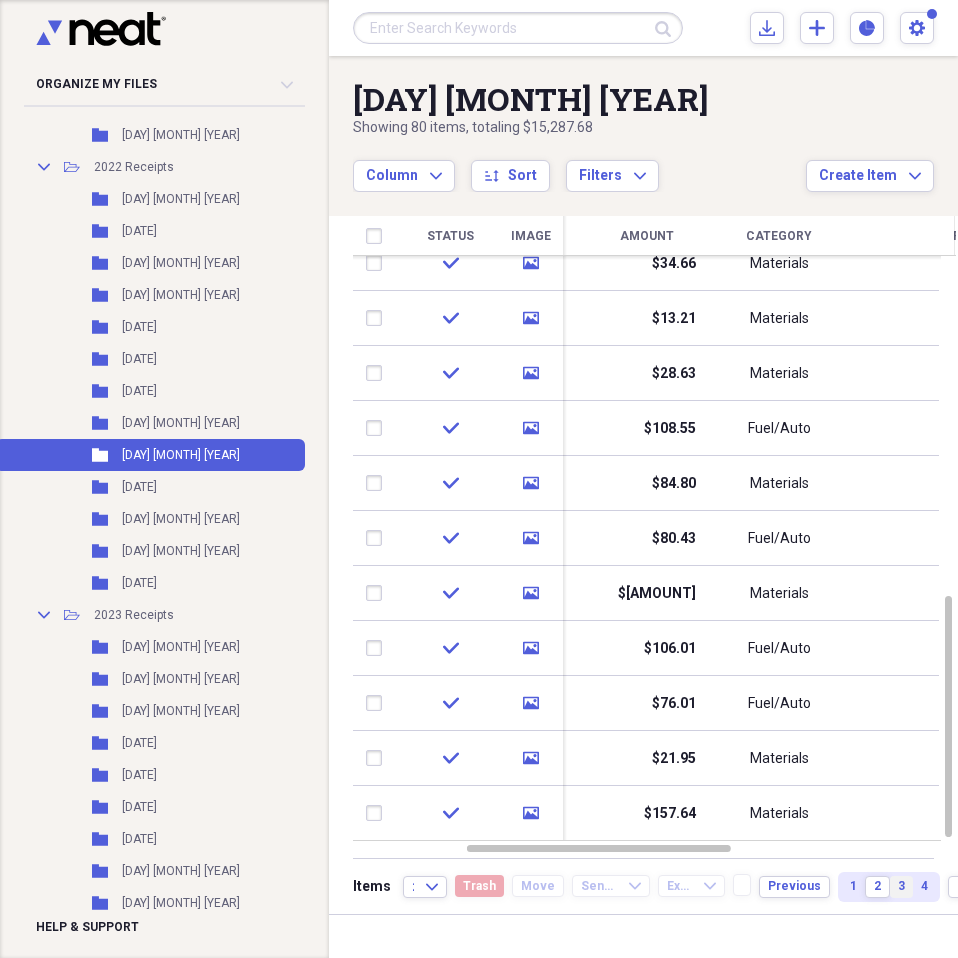 click on "3" at bounding box center [901, 886] 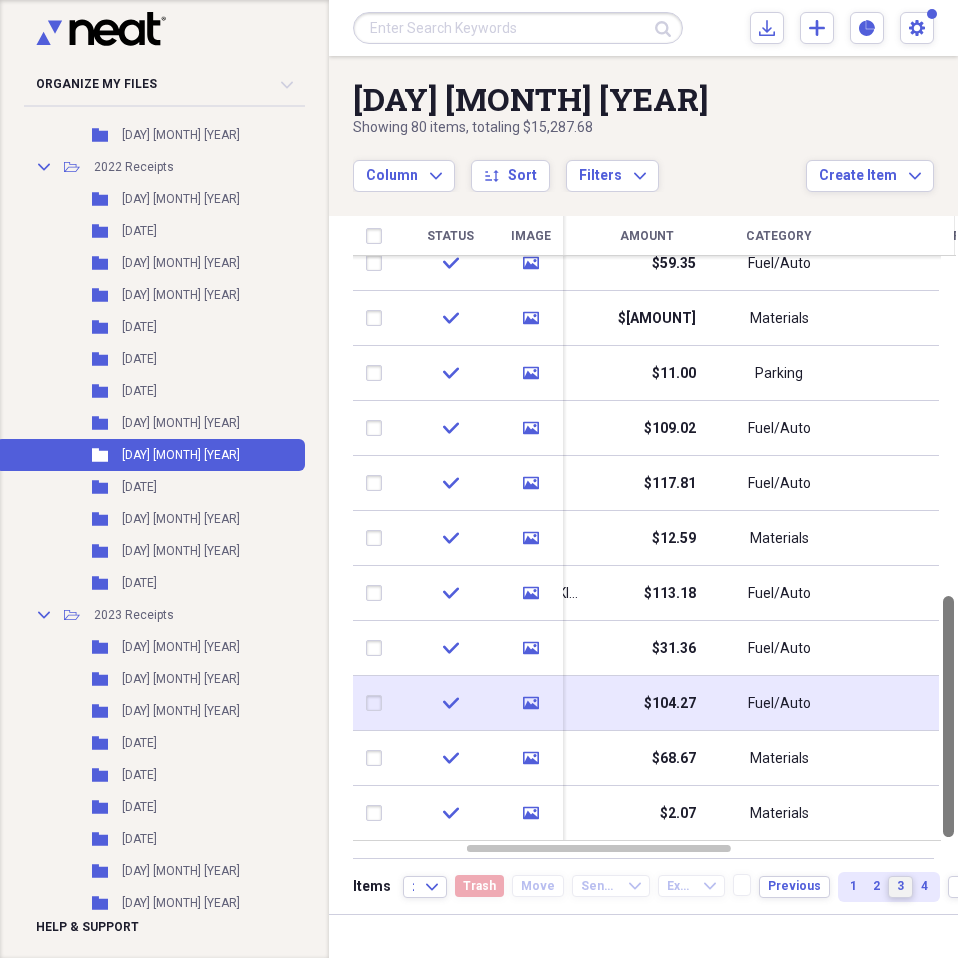 drag, startPoint x: 950, startPoint y: 281, endPoint x: 942, endPoint y: 692, distance: 411.07785 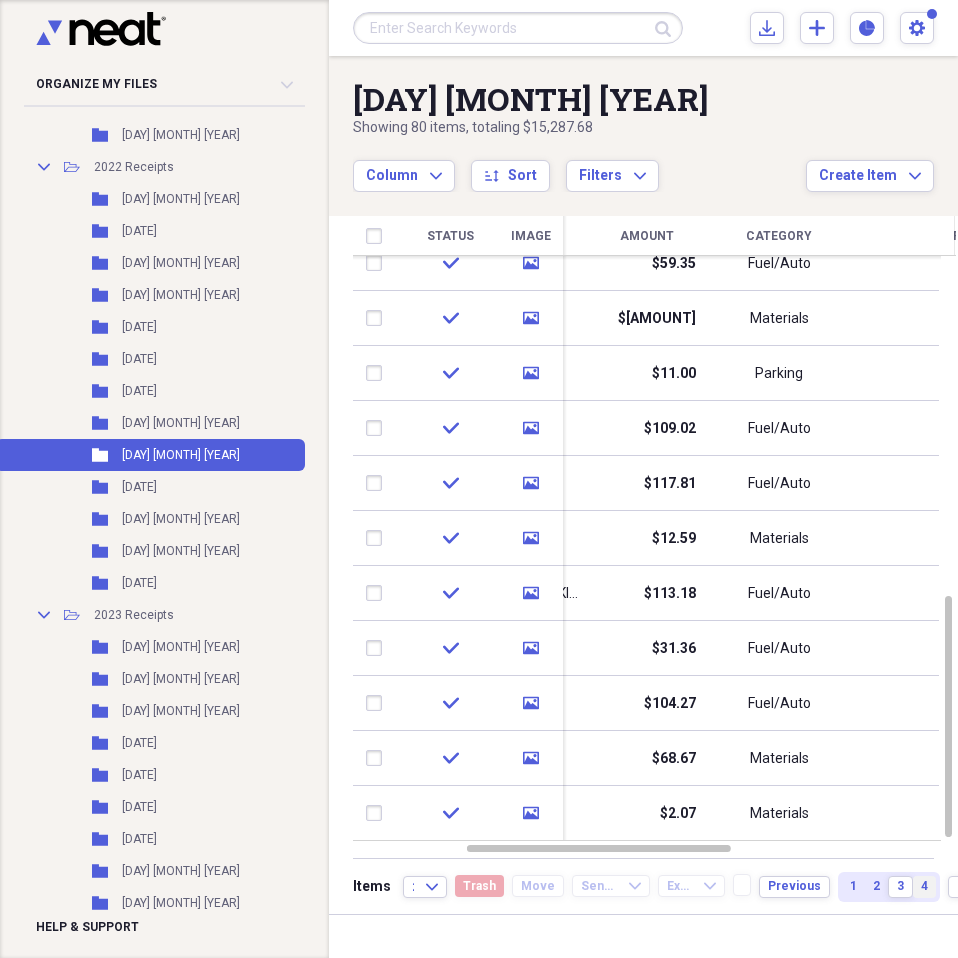 click on "4" at bounding box center (924, 886) 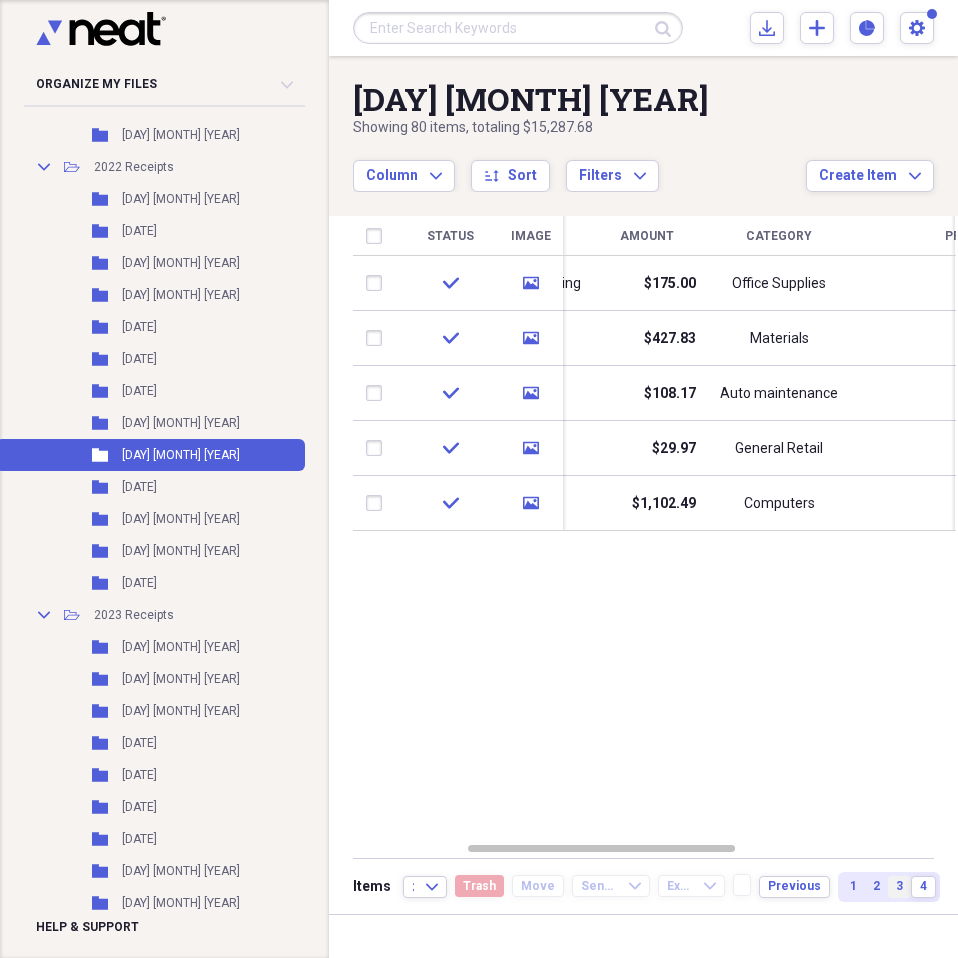 click on "3" at bounding box center (899, 886) 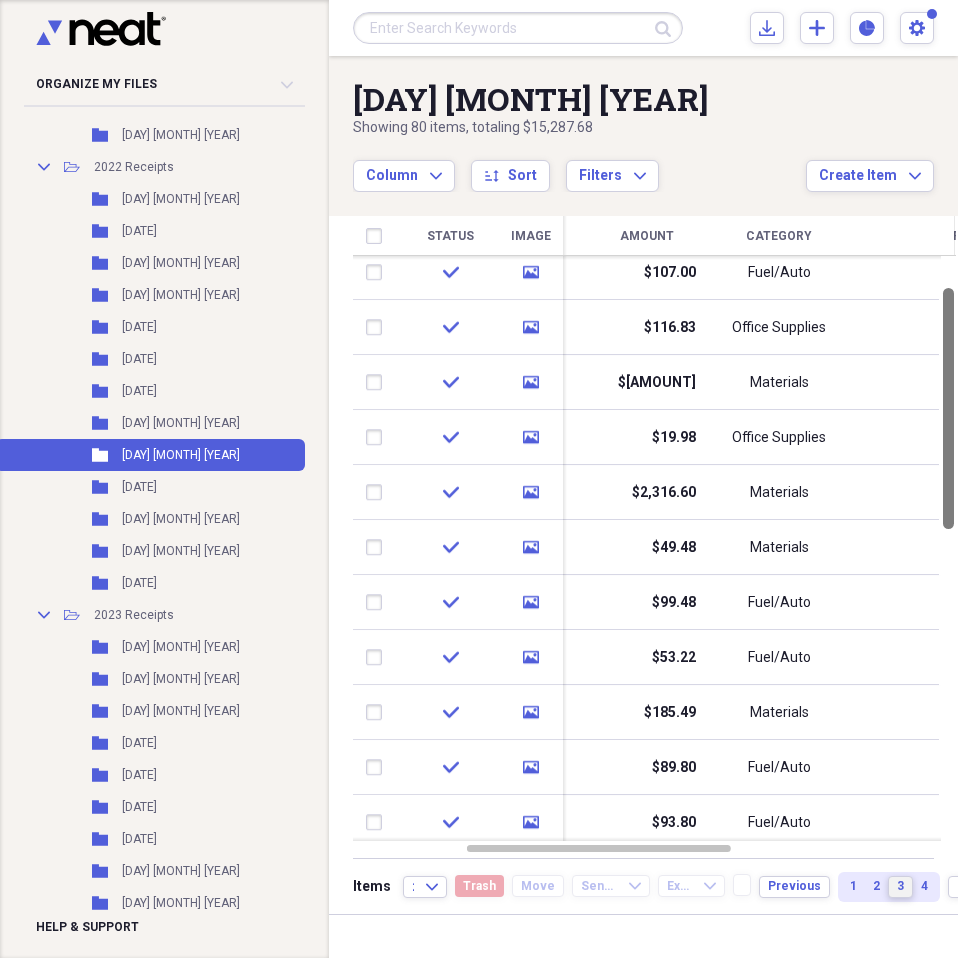 drag, startPoint x: 950, startPoint y: 303, endPoint x: 944, endPoint y: 318, distance: 16.155495 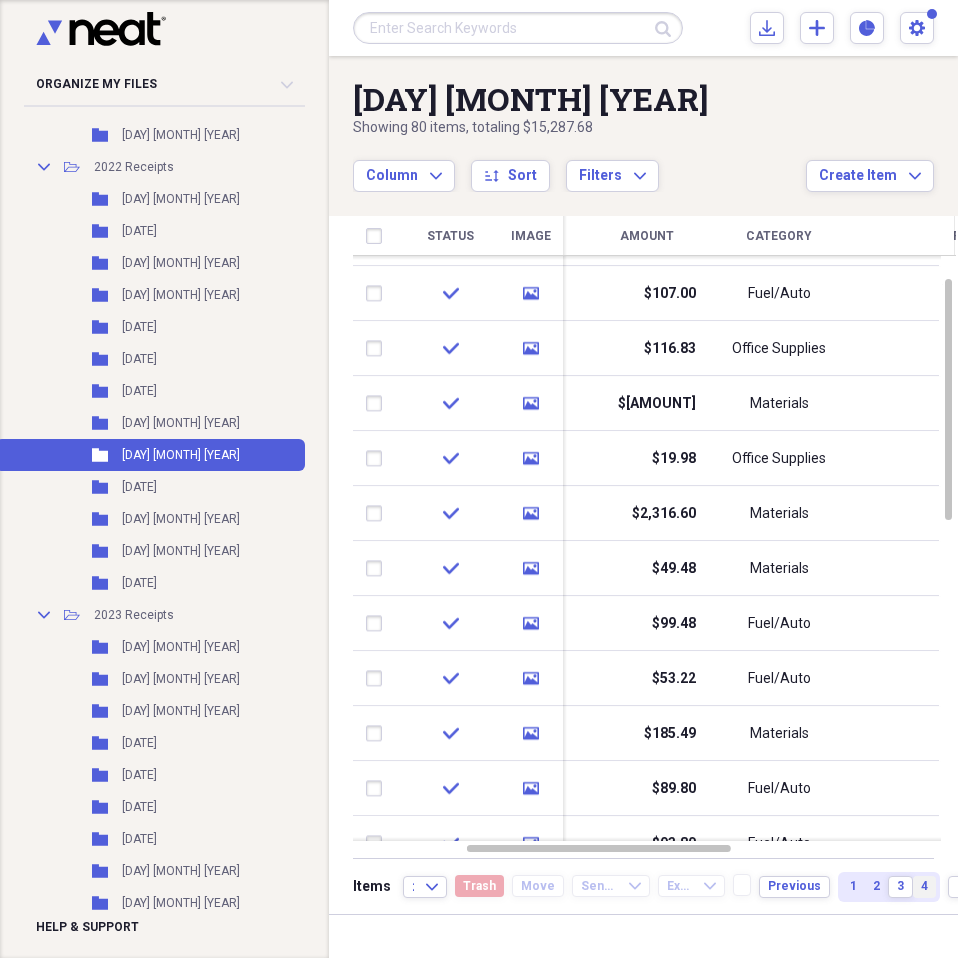 click on "4" at bounding box center (924, 886) 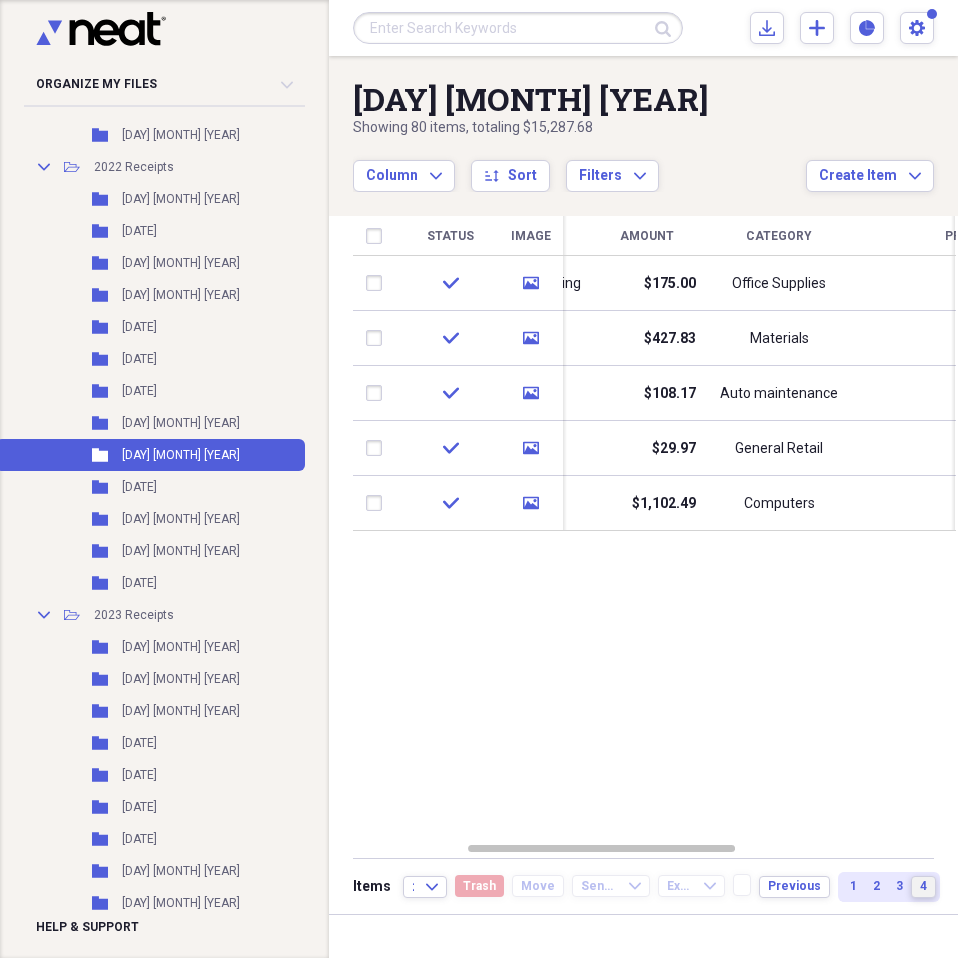 click on "1" at bounding box center (853, 887) 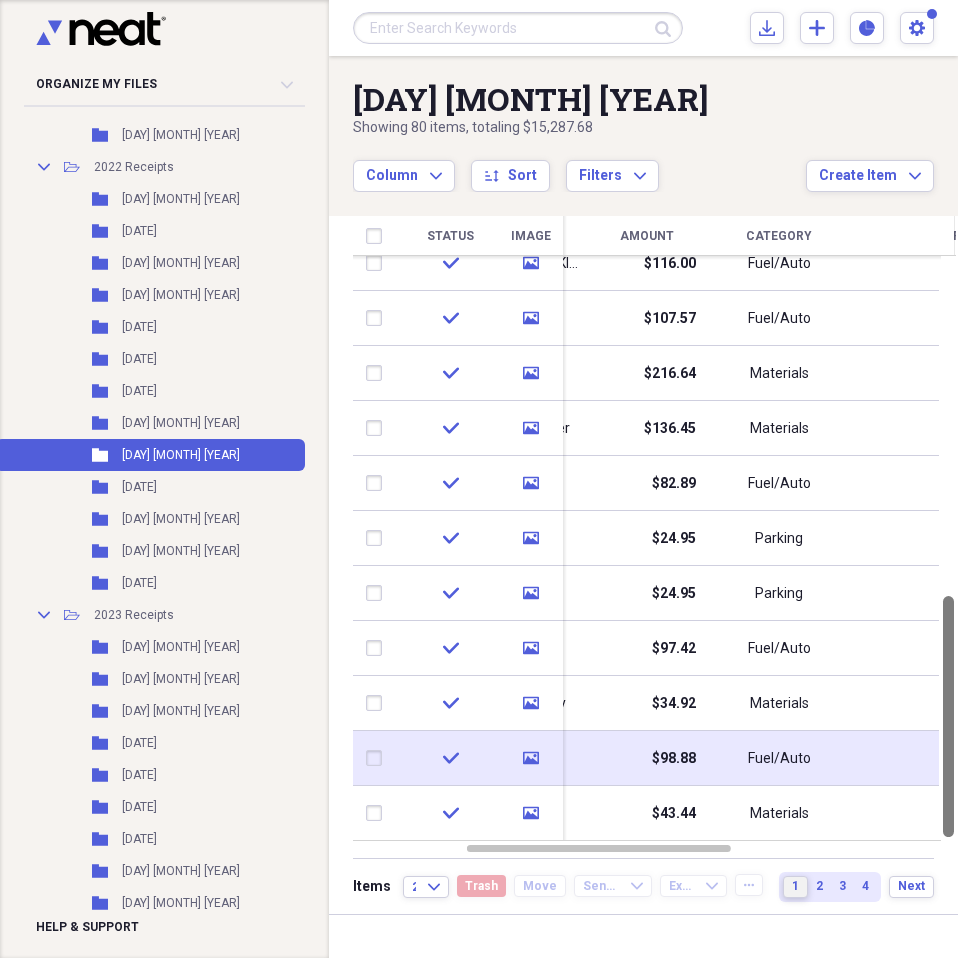 drag, startPoint x: 944, startPoint y: 306, endPoint x: 878, endPoint y: 749, distance: 447.8895 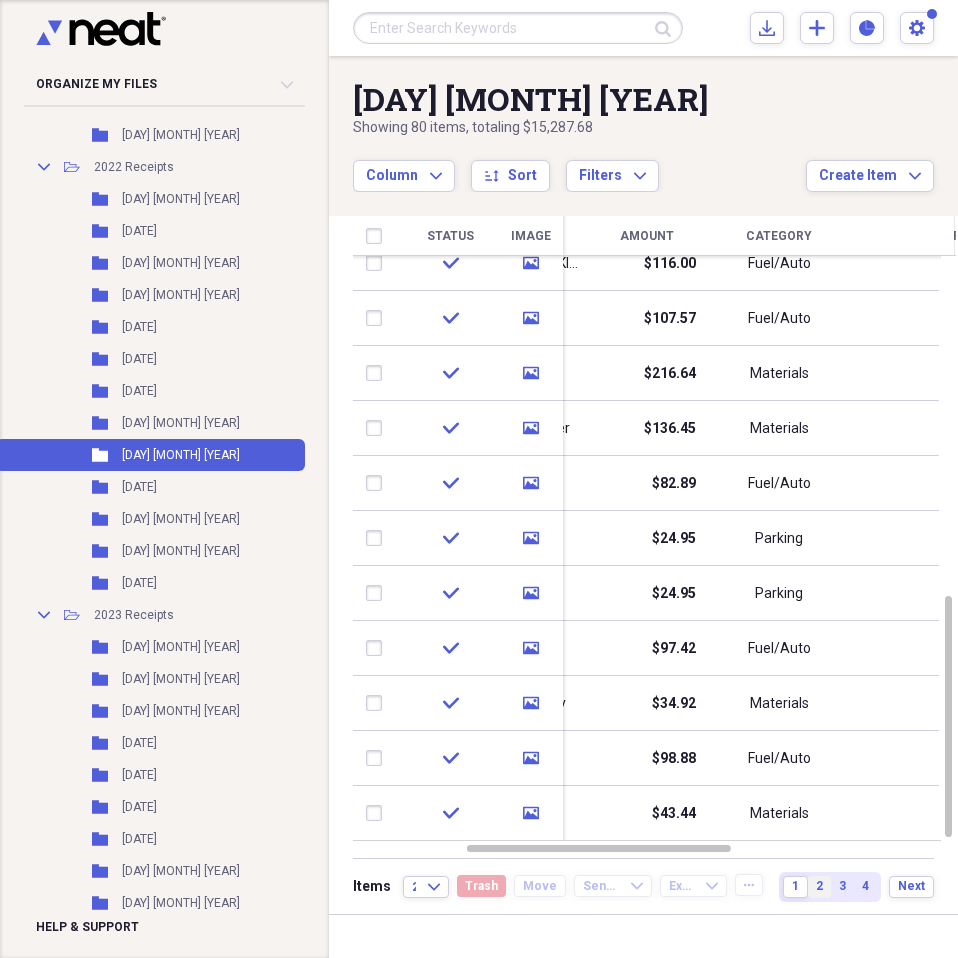 click on "2" at bounding box center (819, 886) 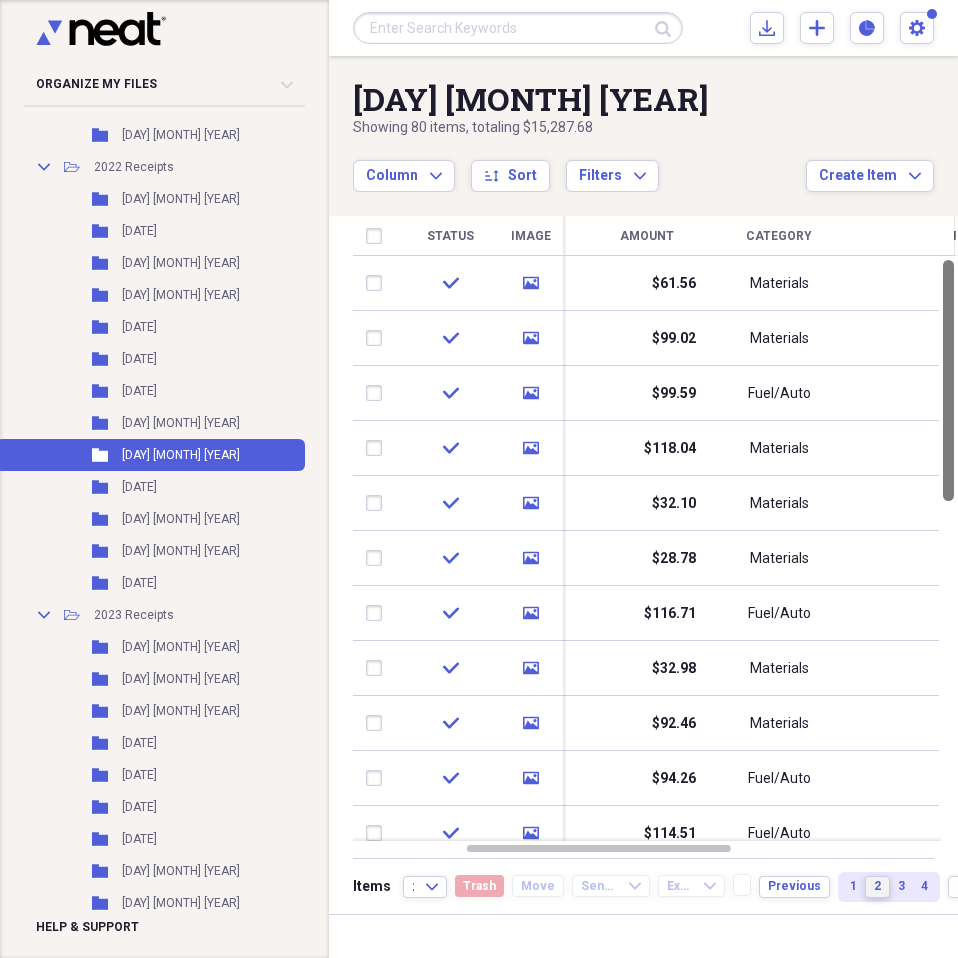 click at bounding box center (948, 380) 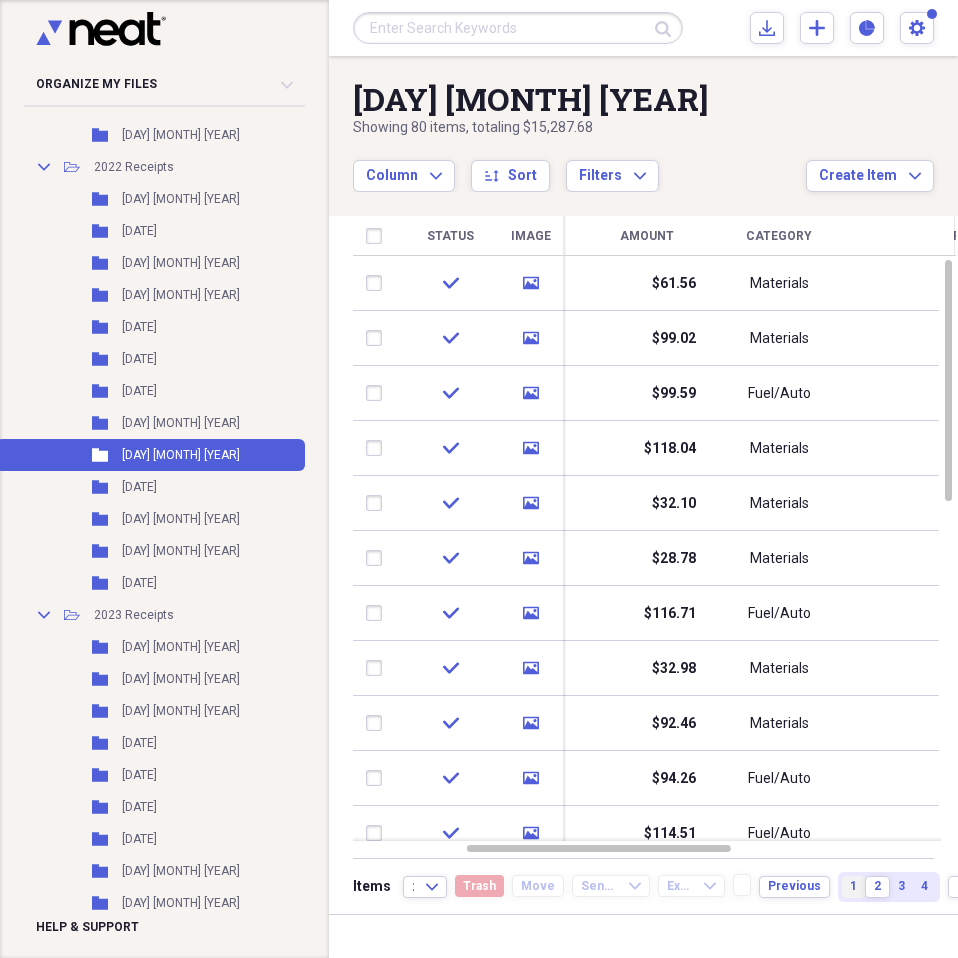 click on "1" at bounding box center [853, 887] 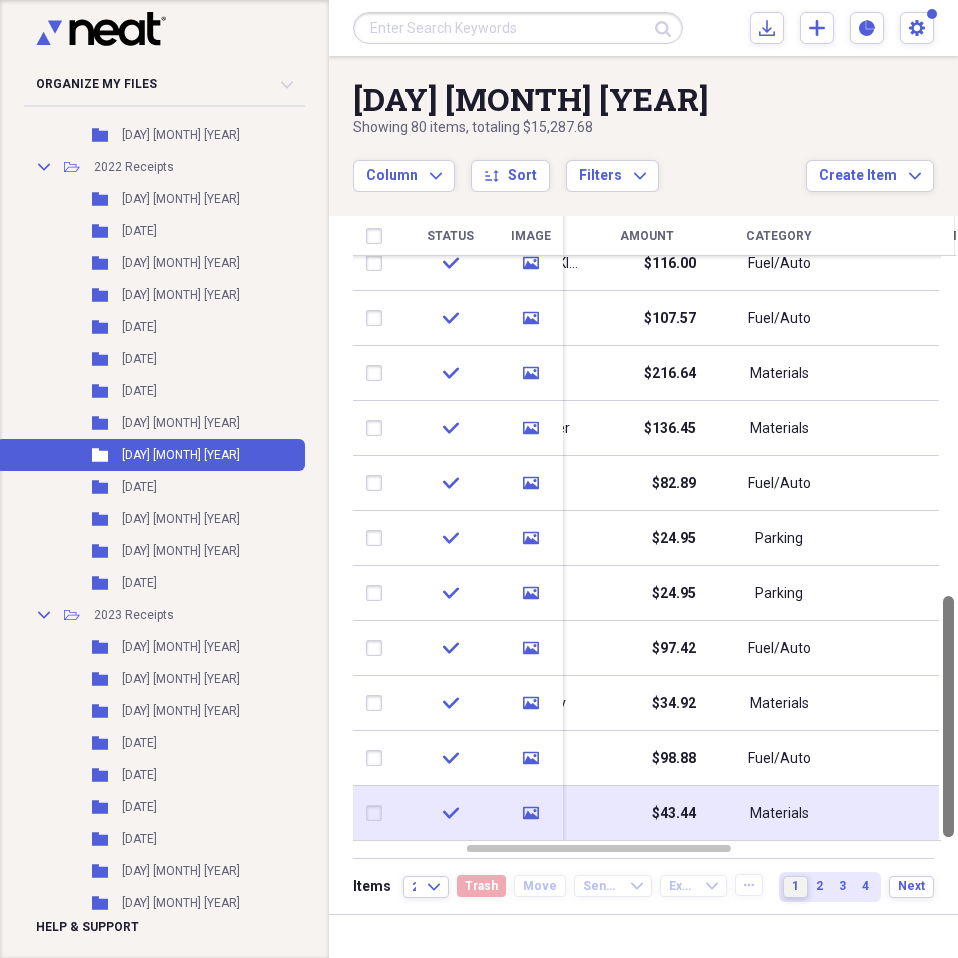 drag, startPoint x: 949, startPoint y: 311, endPoint x: 913, endPoint y: 818, distance: 508.2765 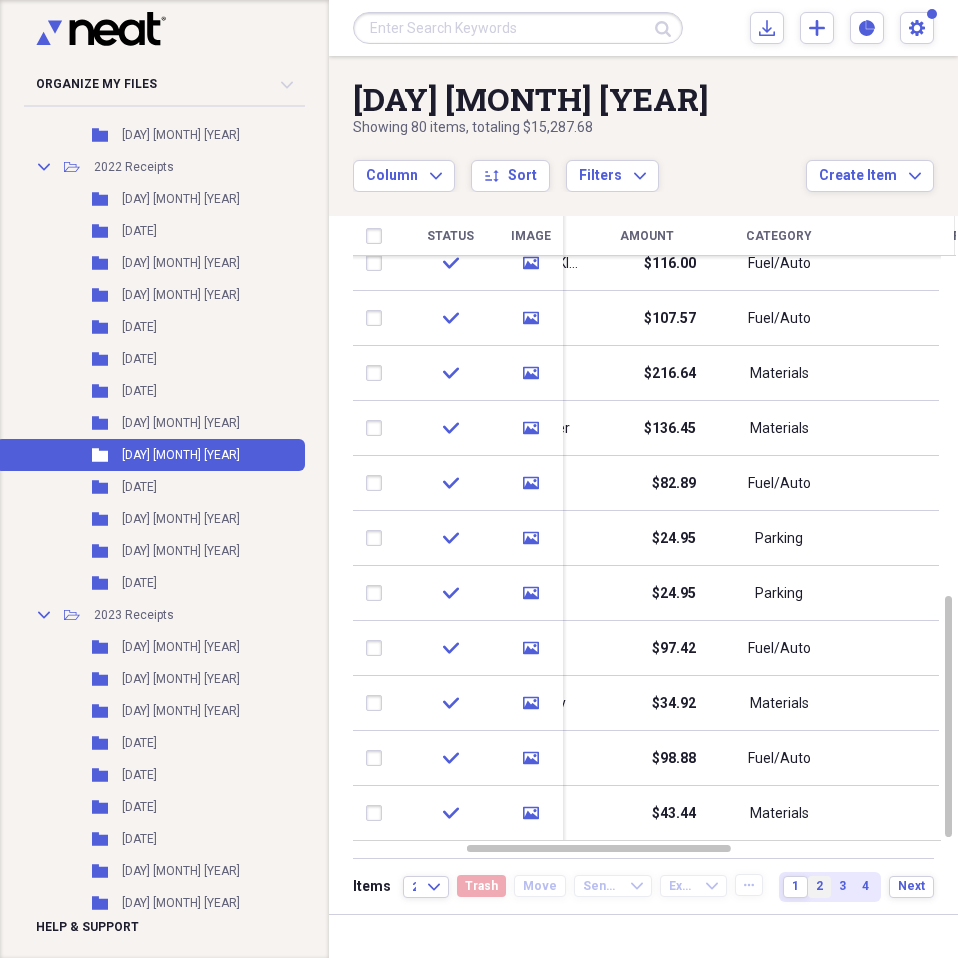 click on "2" at bounding box center (819, 886) 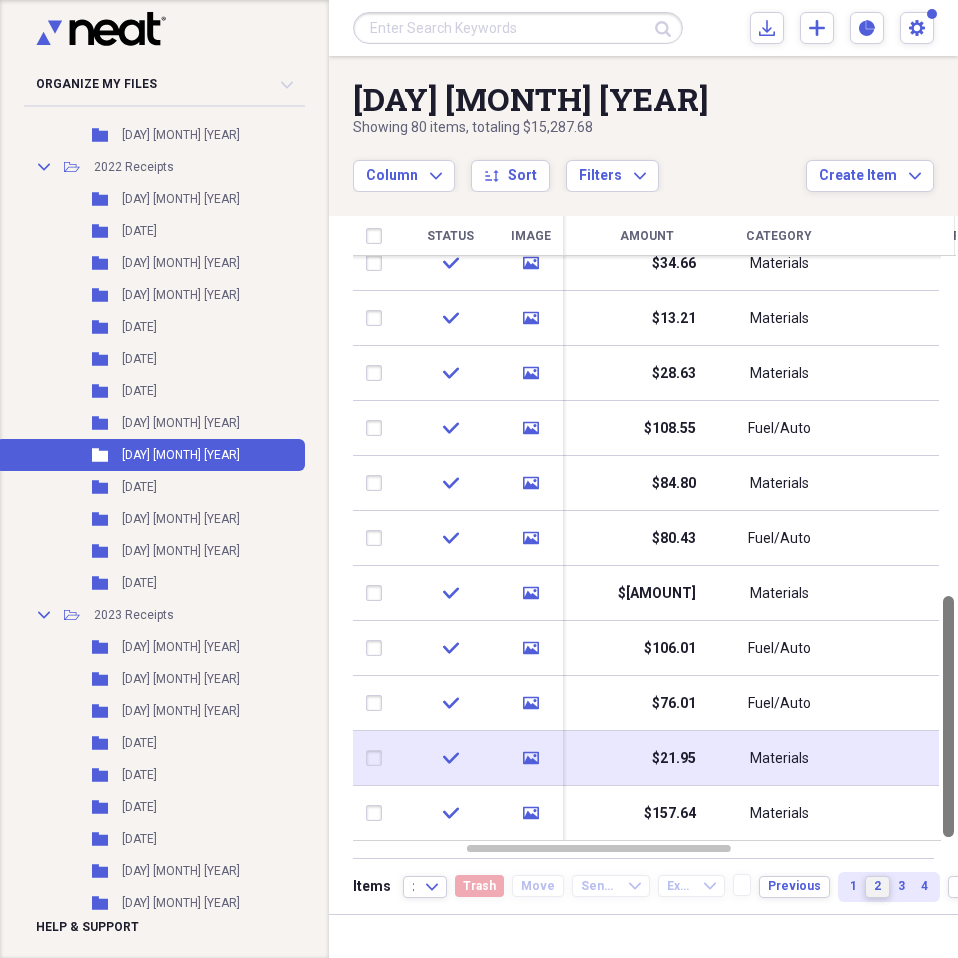 drag, startPoint x: 948, startPoint y: 333, endPoint x: 927, endPoint y: 775, distance: 442.4986 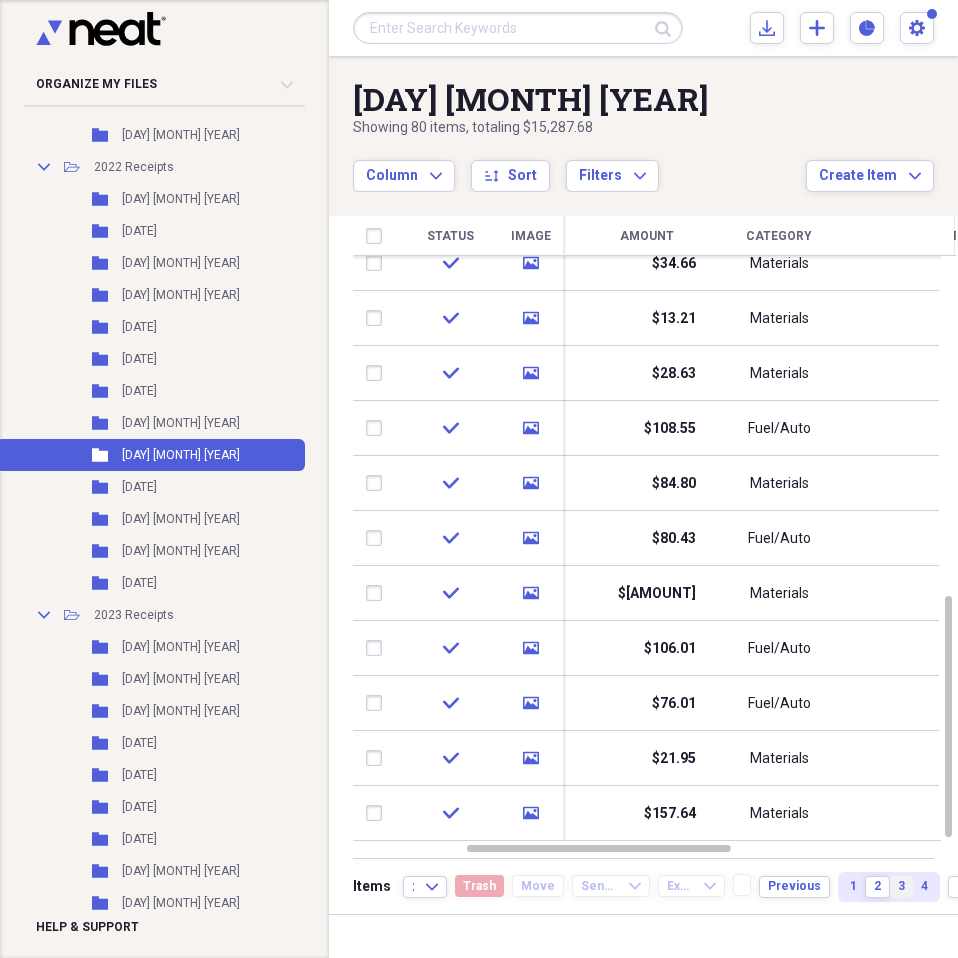click on "3" at bounding box center [901, 886] 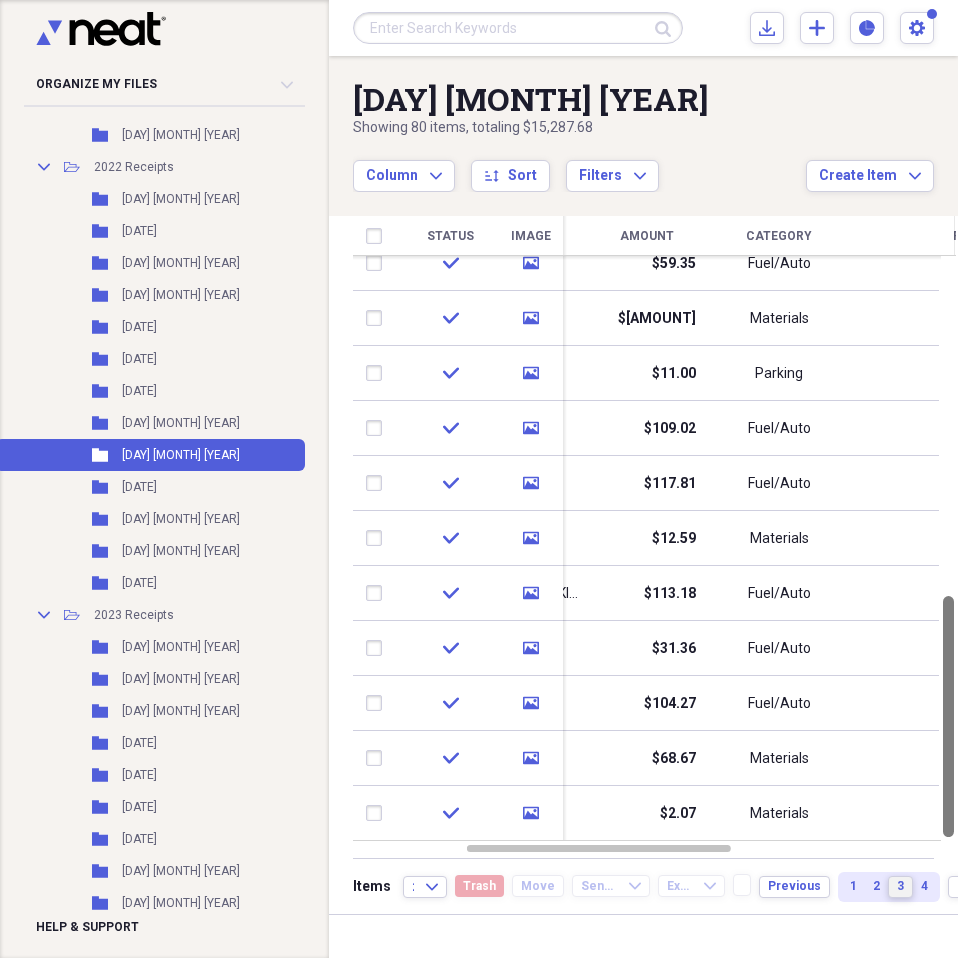 drag, startPoint x: 950, startPoint y: 308, endPoint x: 956, endPoint y: 724, distance: 416.04327 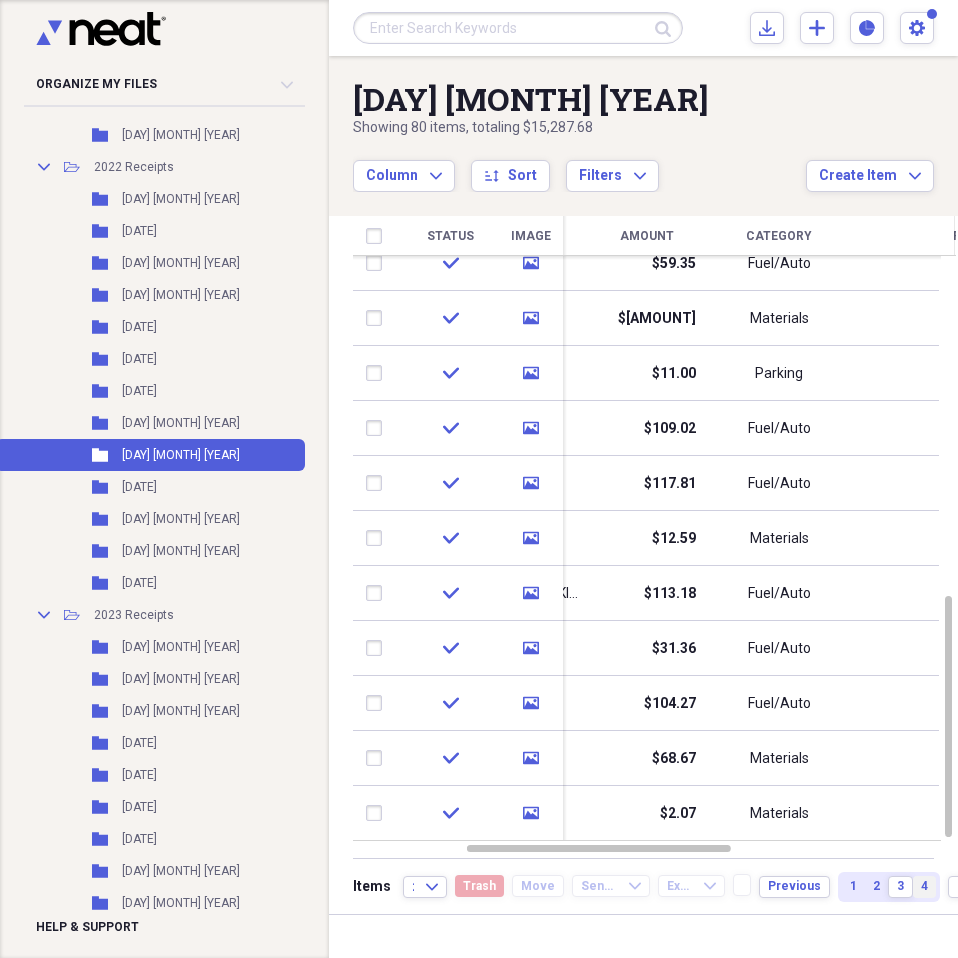 click on "4" at bounding box center [924, 887] 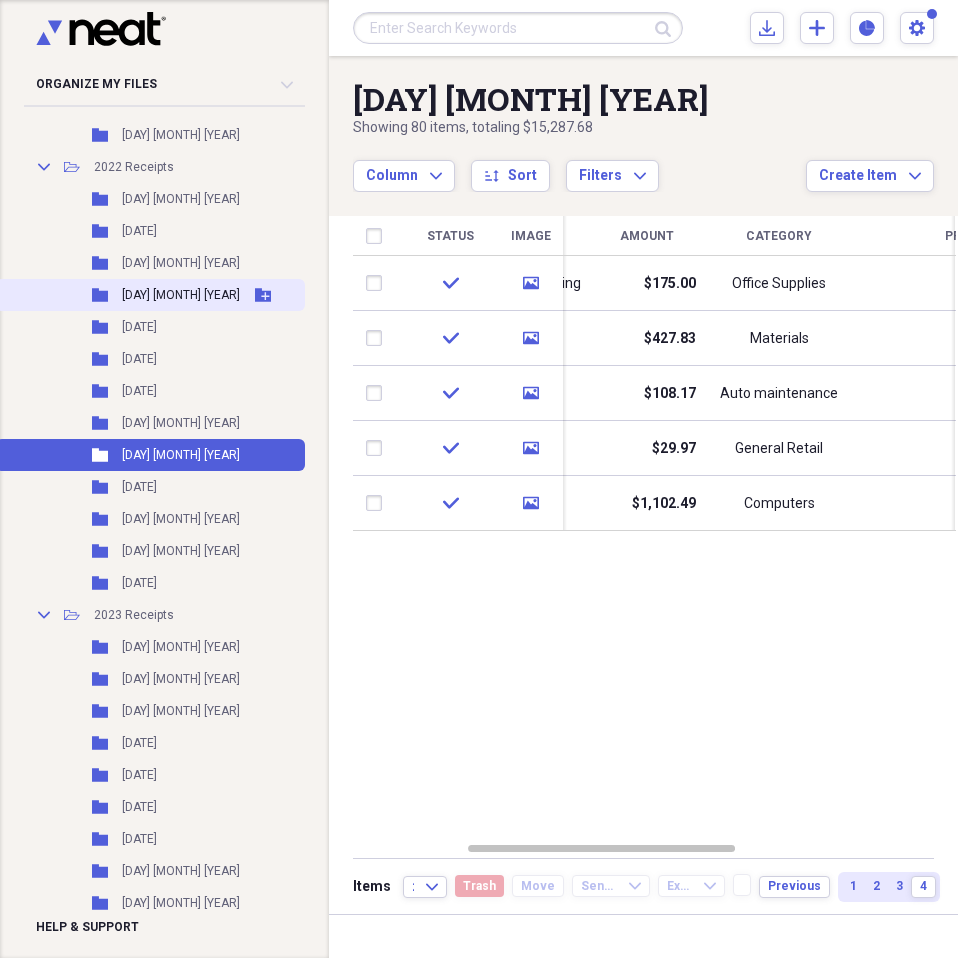 click on "[DAY] [MONTH] [YEAR]" at bounding box center (181, 295) 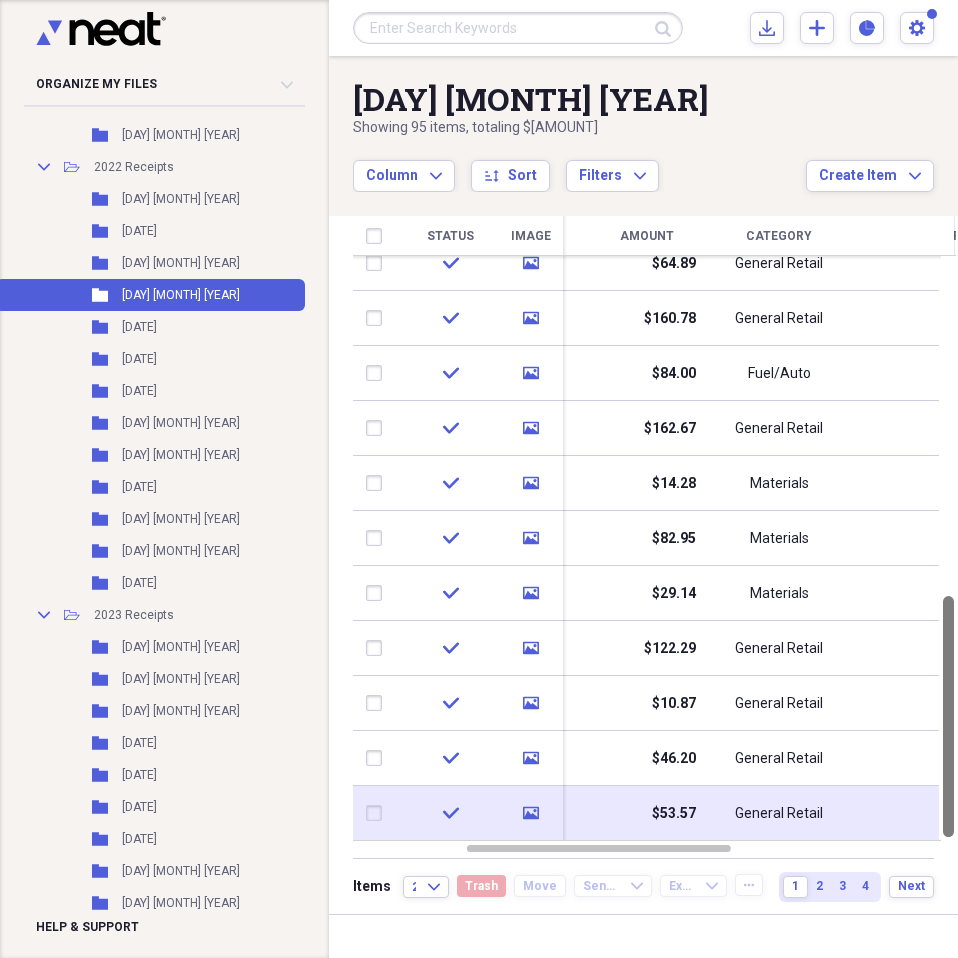 drag, startPoint x: 944, startPoint y: 359, endPoint x: 893, endPoint y: 809, distance: 452.88077 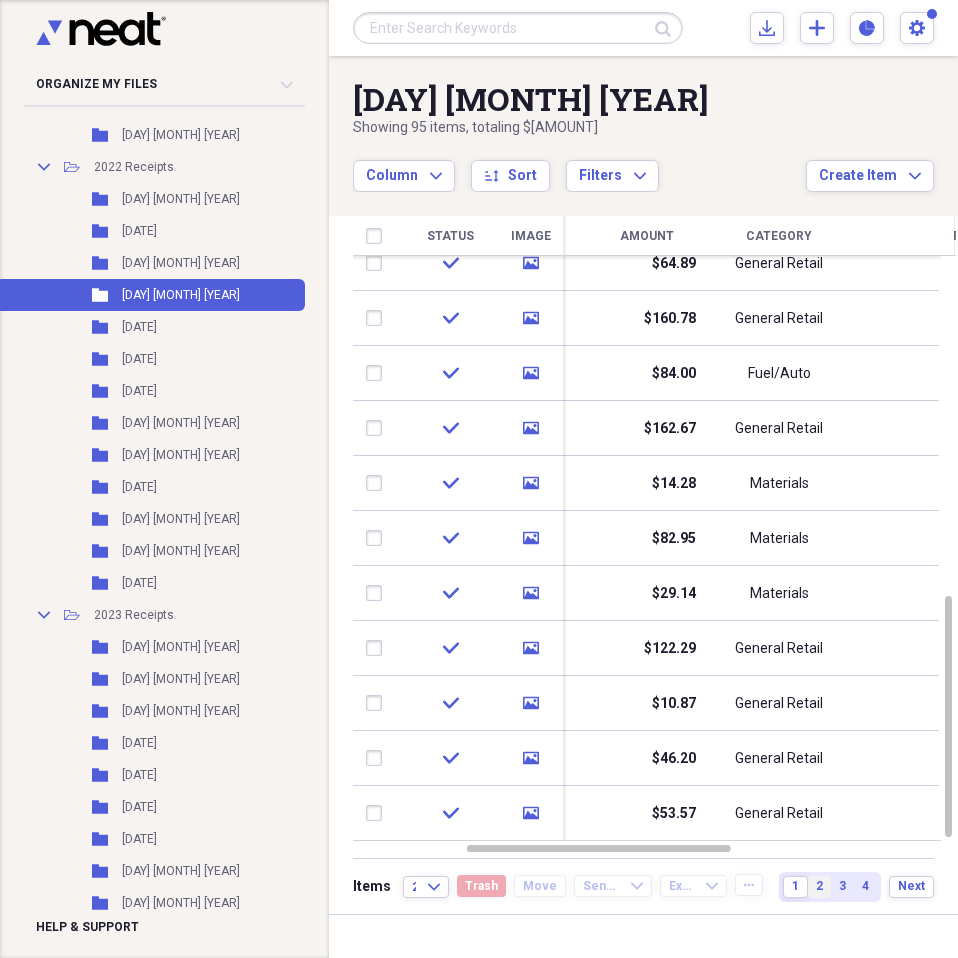 click on "2" at bounding box center [819, 886] 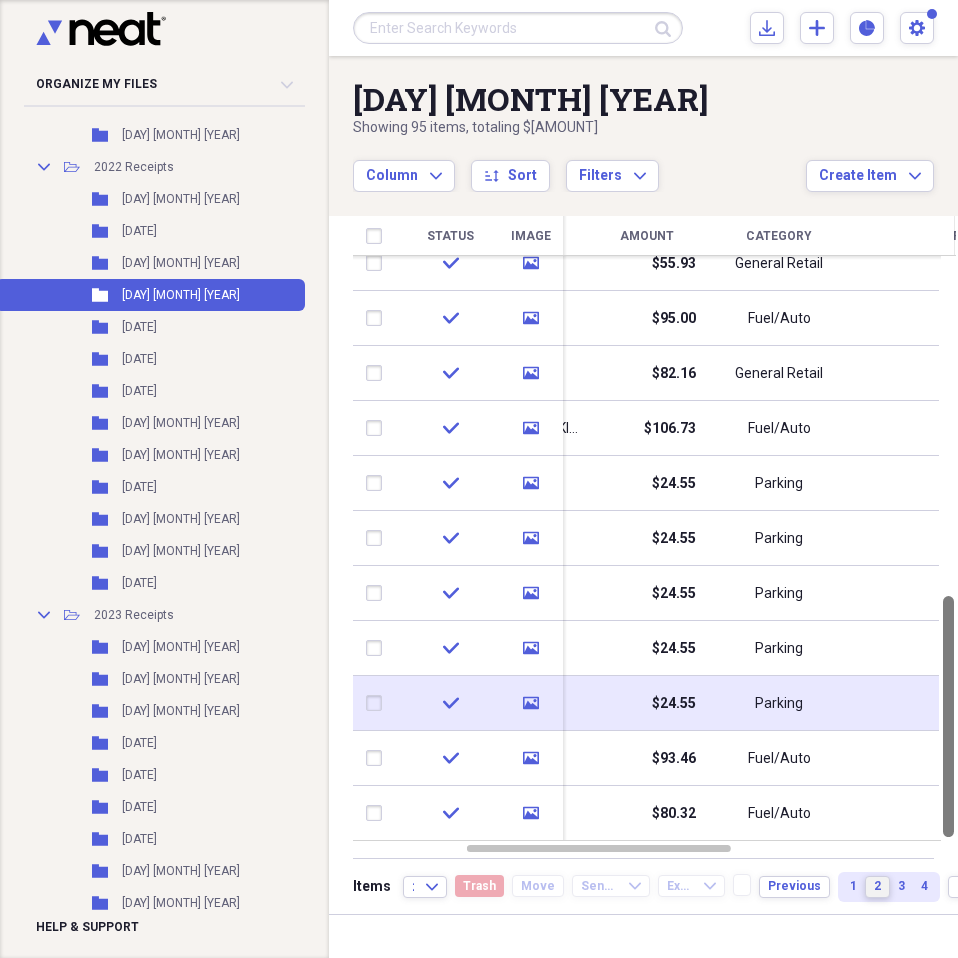 drag, startPoint x: 947, startPoint y: 308, endPoint x: 903, endPoint y: 697, distance: 391.48053 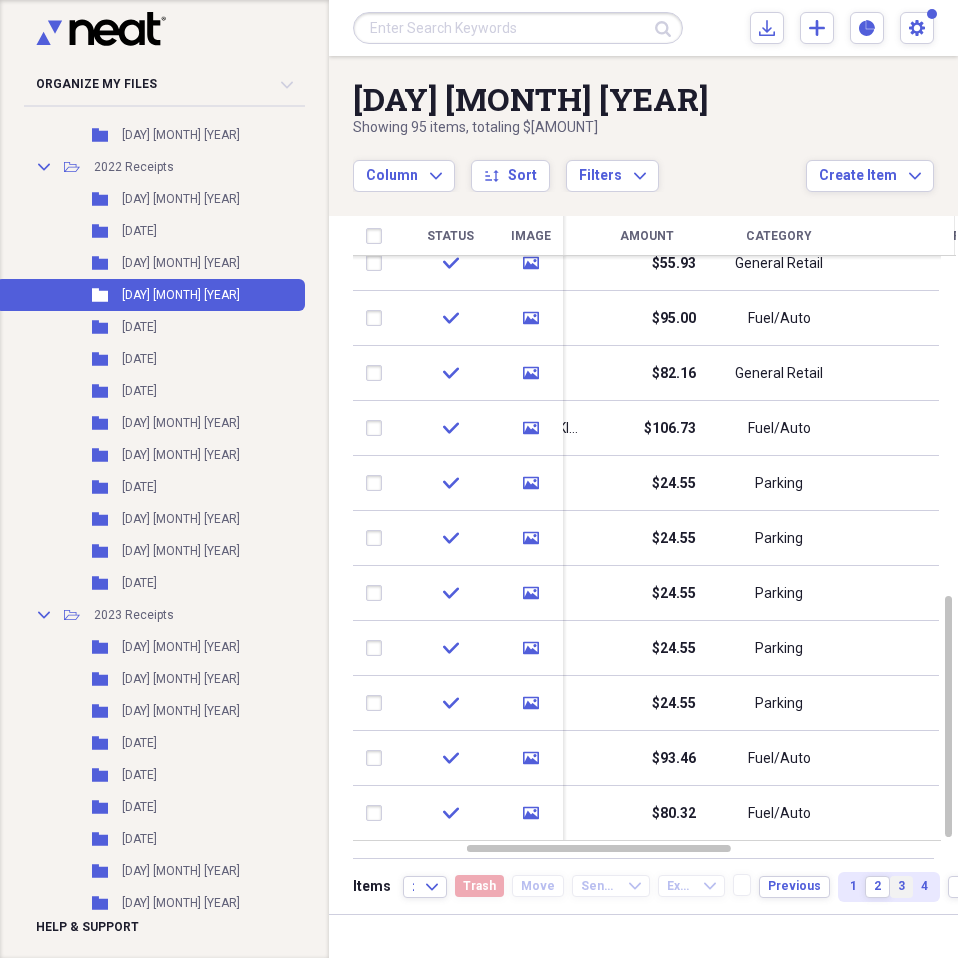 click on "3" at bounding box center [901, 887] 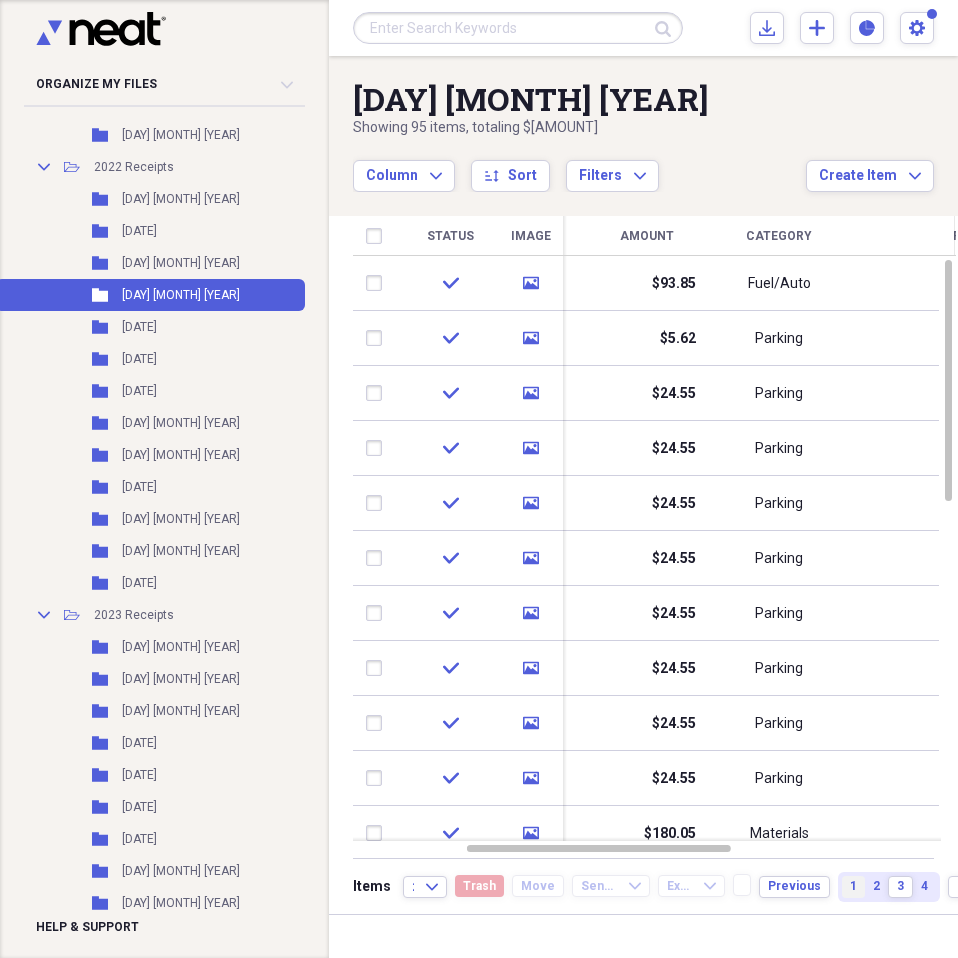click on "1" at bounding box center [853, 886] 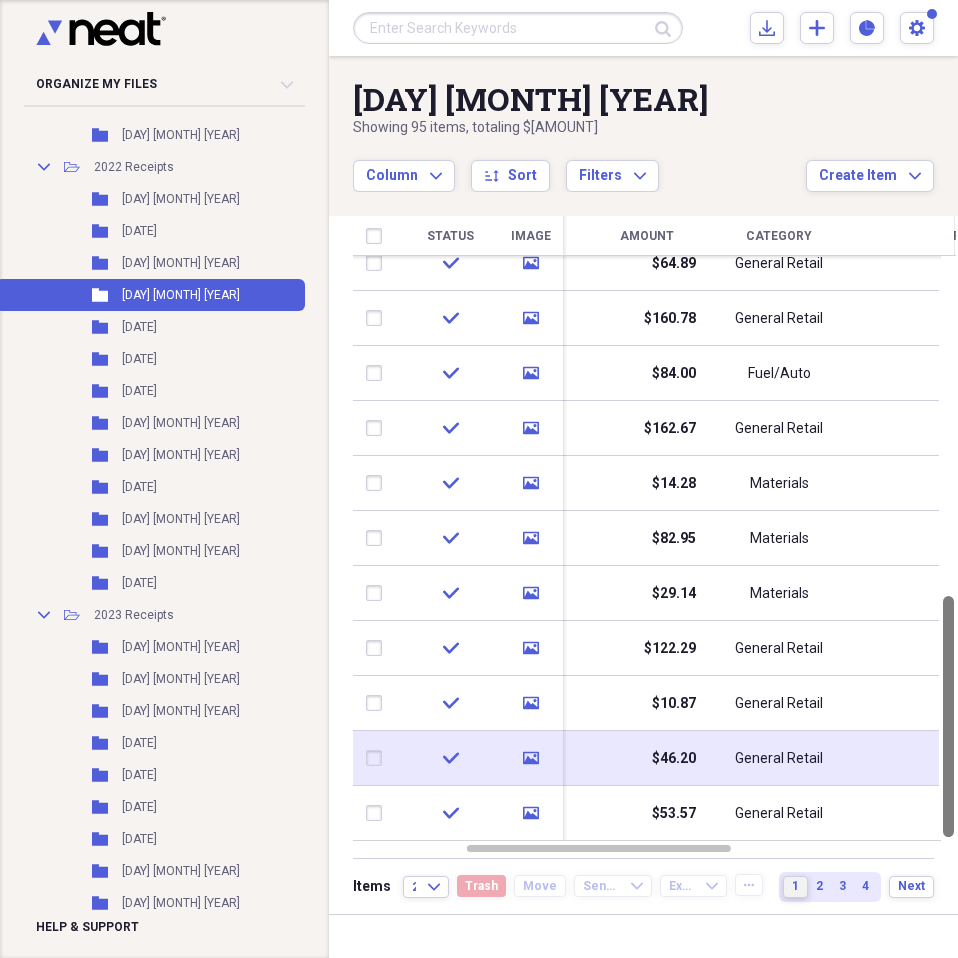 drag, startPoint x: 952, startPoint y: 305, endPoint x: 804, endPoint y: 745, distance: 464.2241 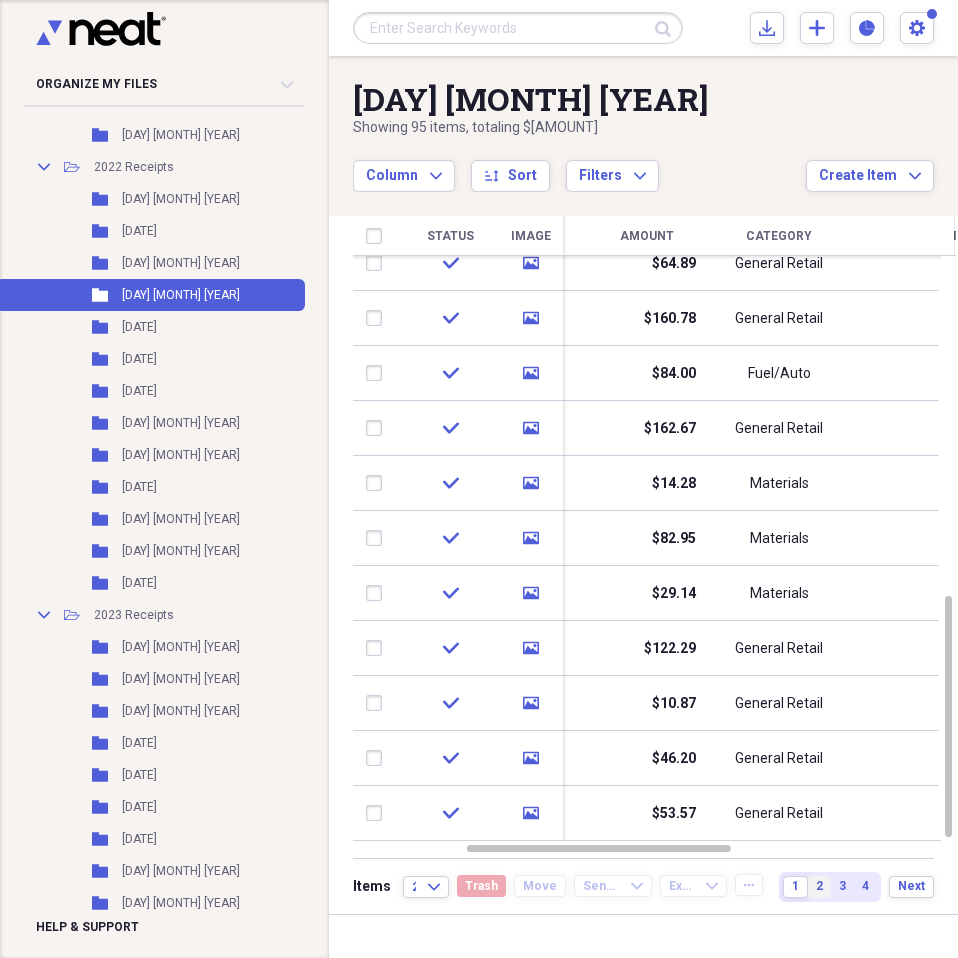 click on "2" at bounding box center [819, 887] 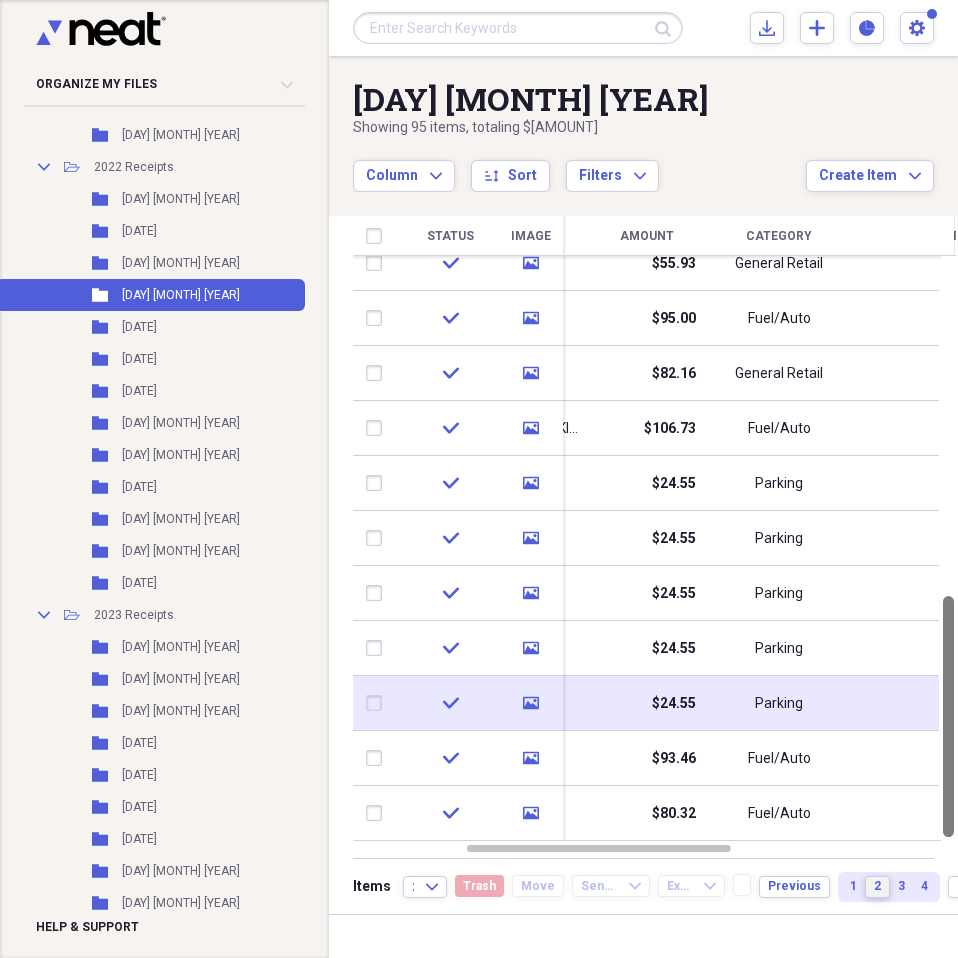 drag, startPoint x: 946, startPoint y: 306, endPoint x: 860, endPoint y: 706, distance: 409.14056 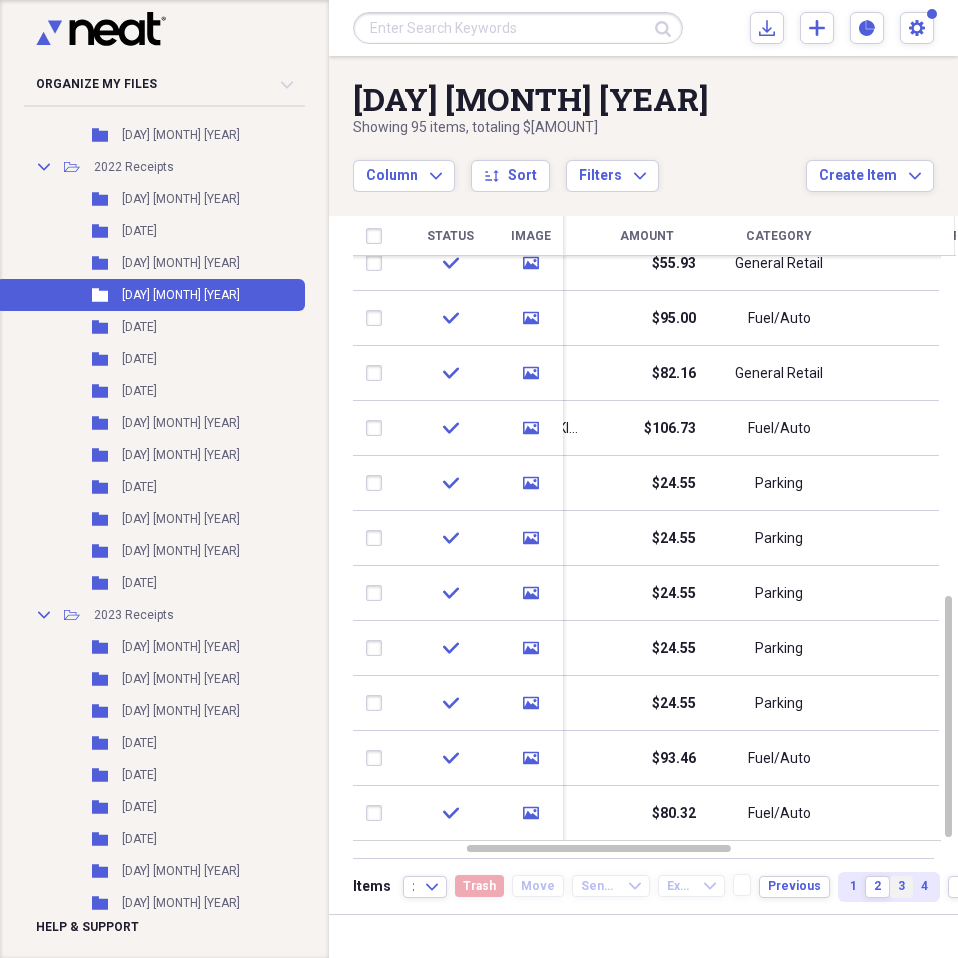 drag, startPoint x: 928, startPoint y: 889, endPoint x: 943, endPoint y: 887, distance: 15.132746 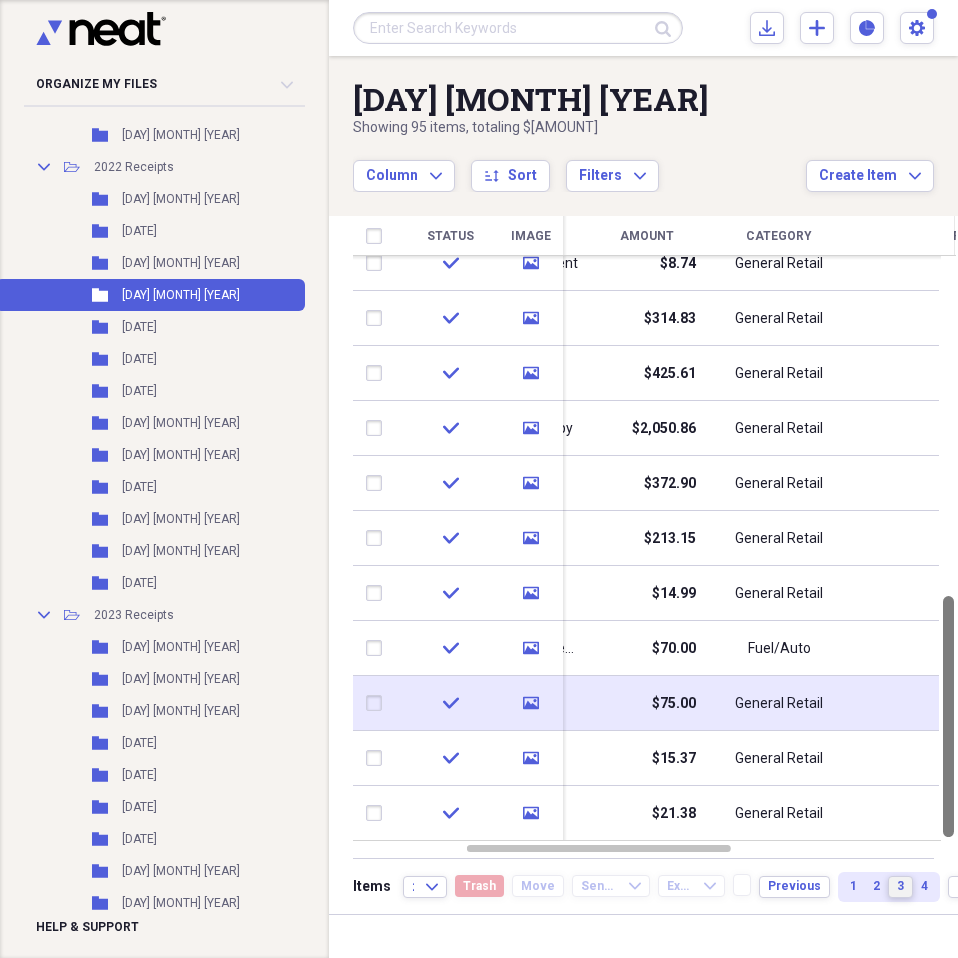 drag, startPoint x: 950, startPoint y: 304, endPoint x: 926, endPoint y: 677, distance: 373.77133 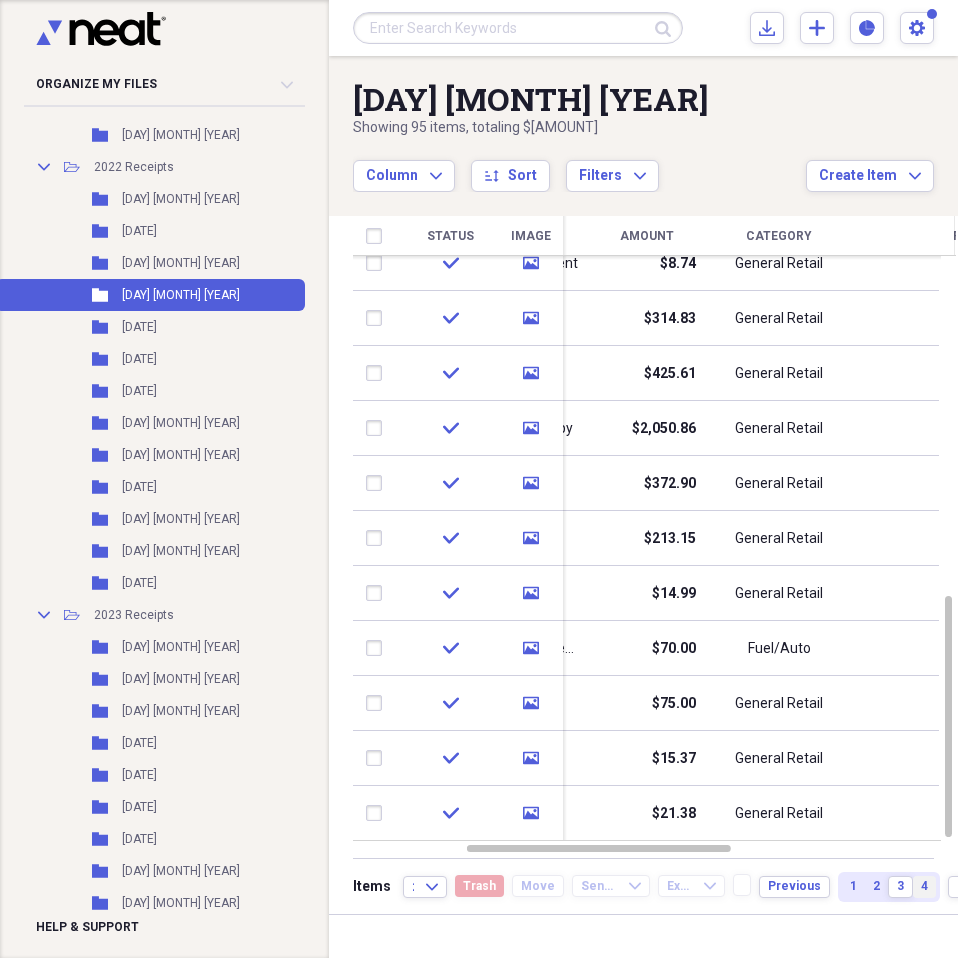 click on "4" at bounding box center (924, 887) 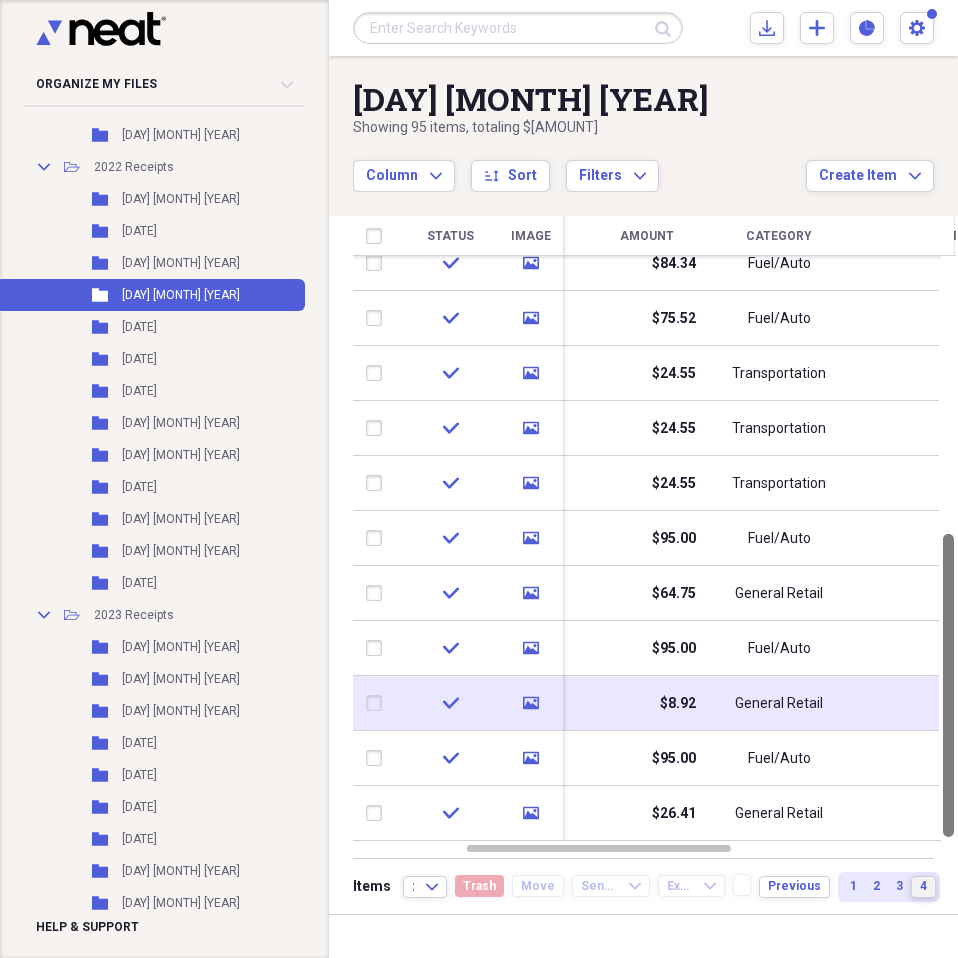 drag, startPoint x: 945, startPoint y: 310, endPoint x: 852, endPoint y: 694, distance: 395.10126 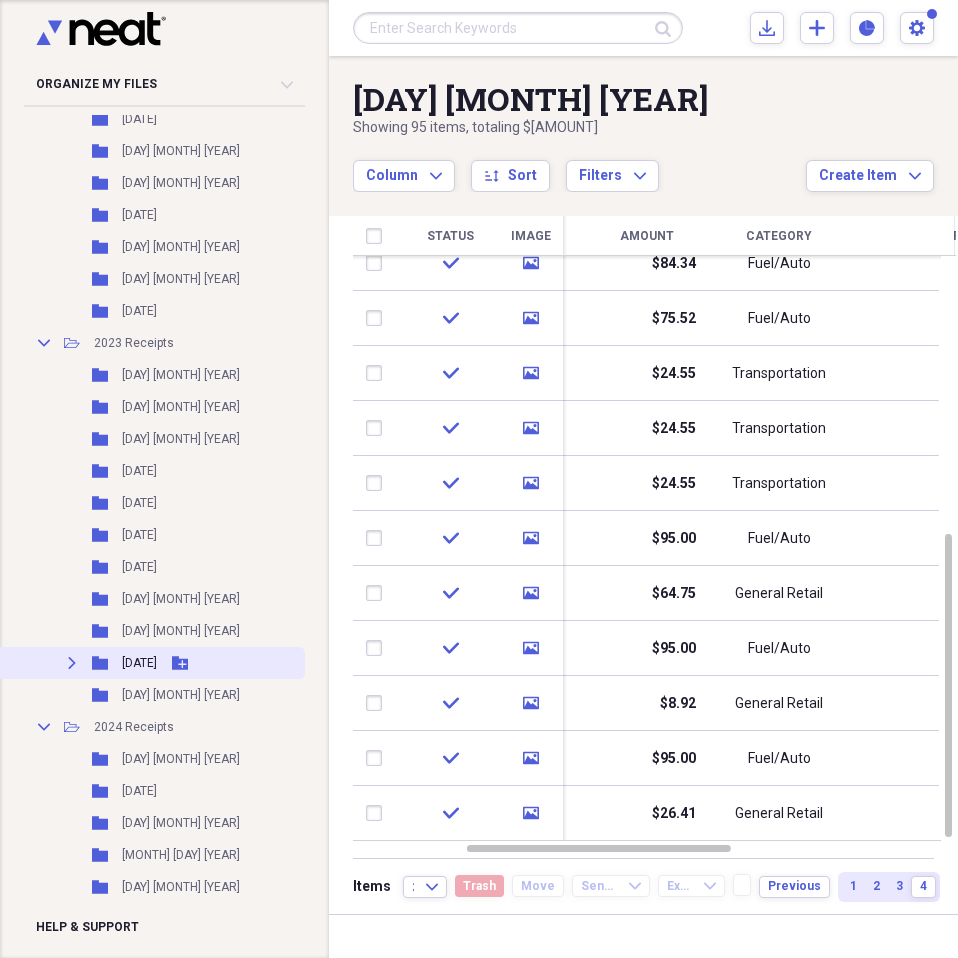 scroll, scrollTop: 1000, scrollLeft: 0, axis: vertical 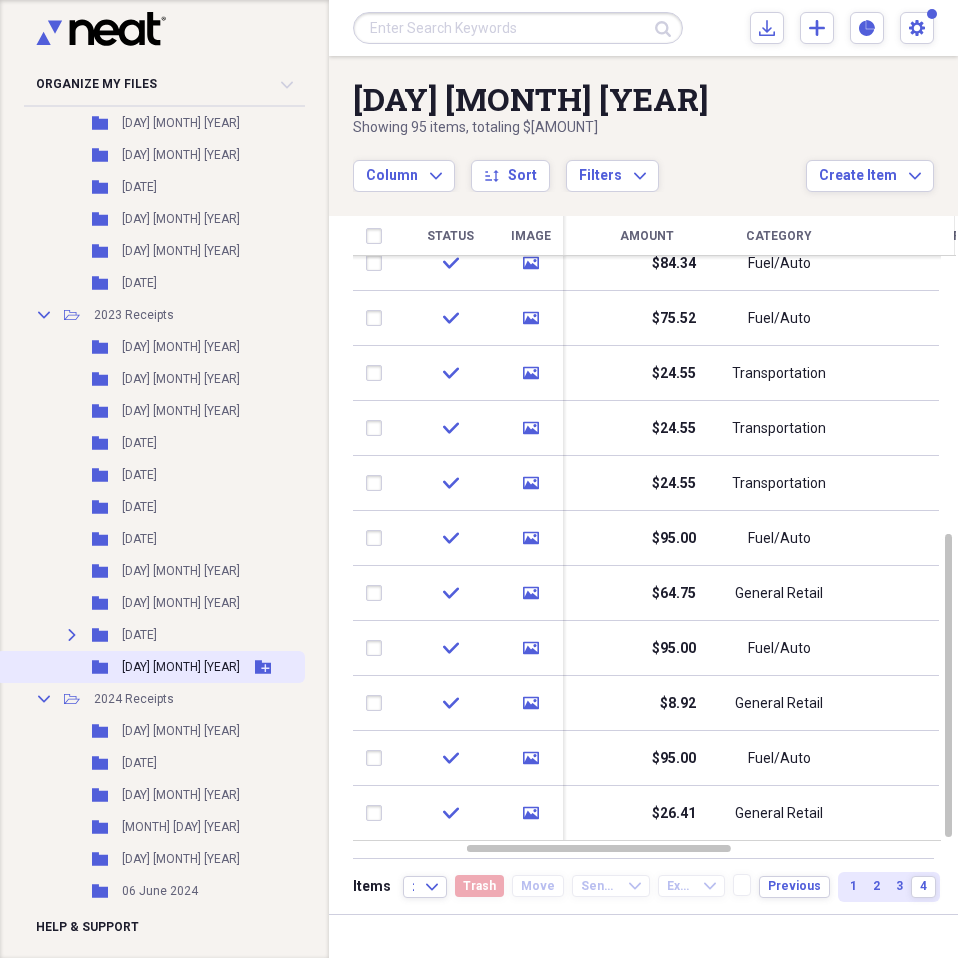 click on "[DAY] [MONTH] [YEAR]" at bounding box center (181, 667) 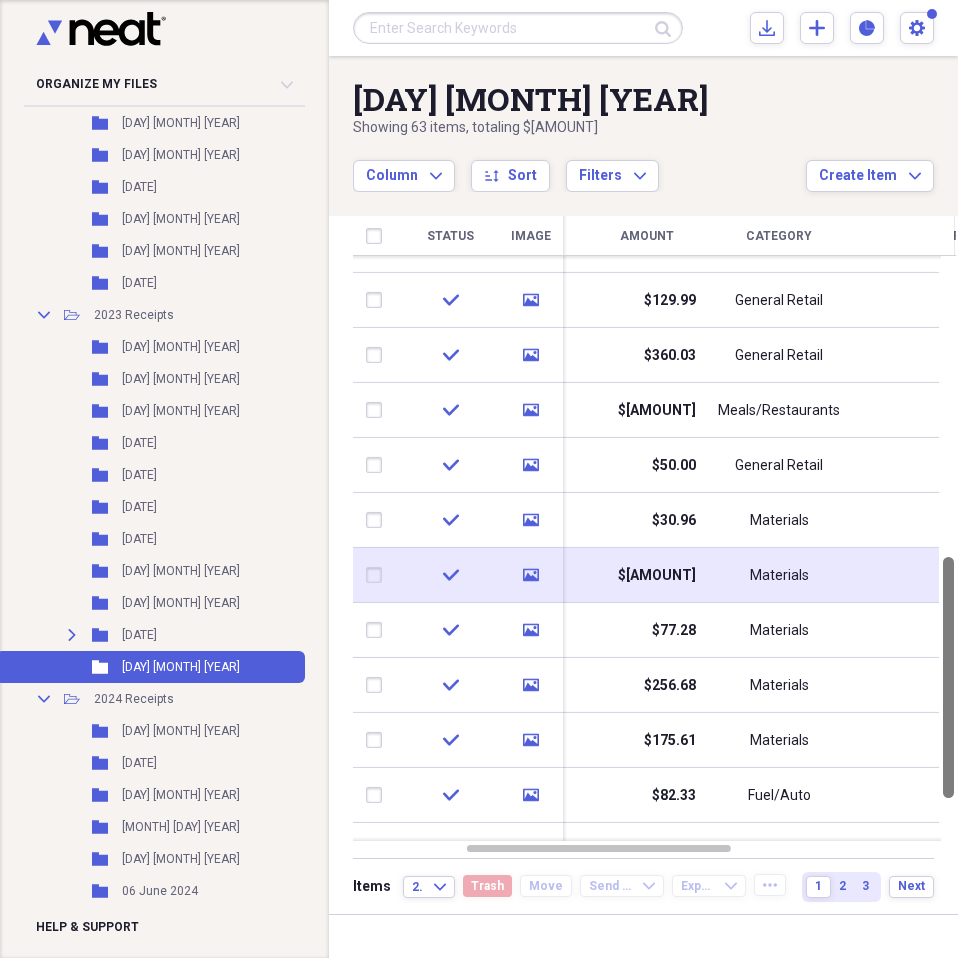 drag, startPoint x: 950, startPoint y: 292, endPoint x: 936, endPoint y: 559, distance: 267.3668 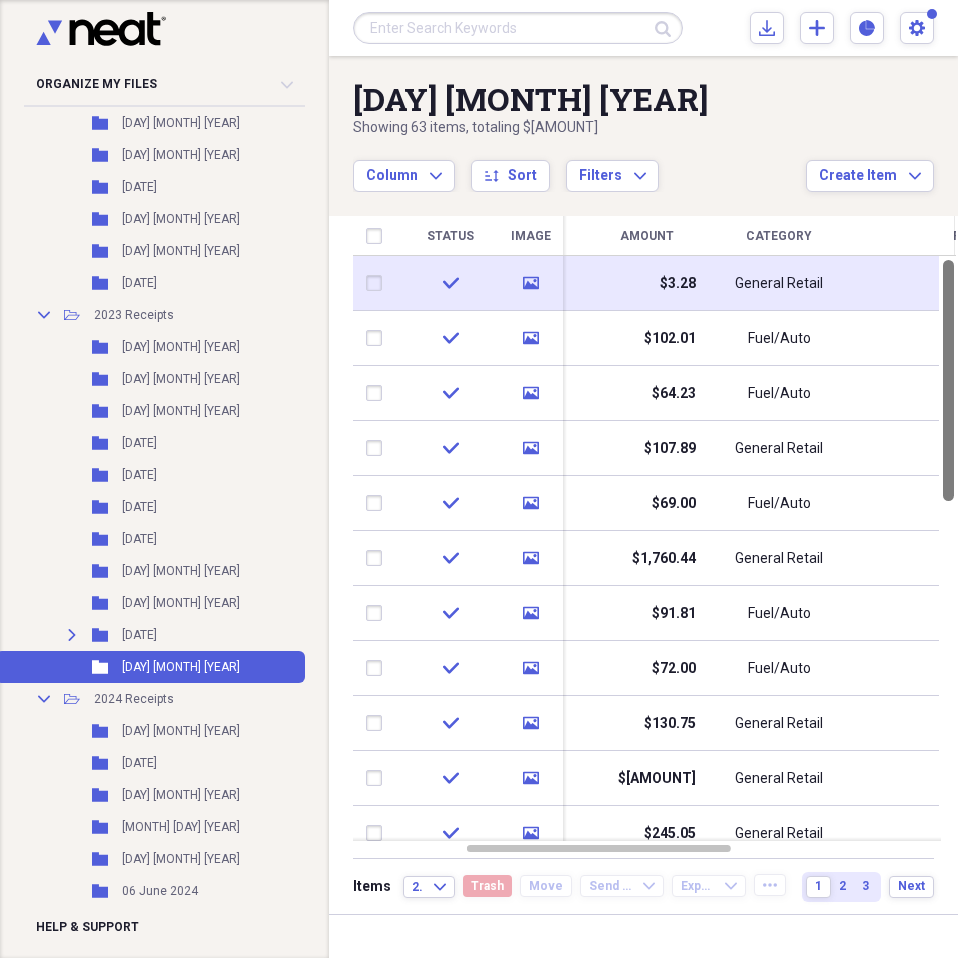 drag, startPoint x: 946, startPoint y: 286, endPoint x: 900, endPoint y: 260, distance: 52.83938 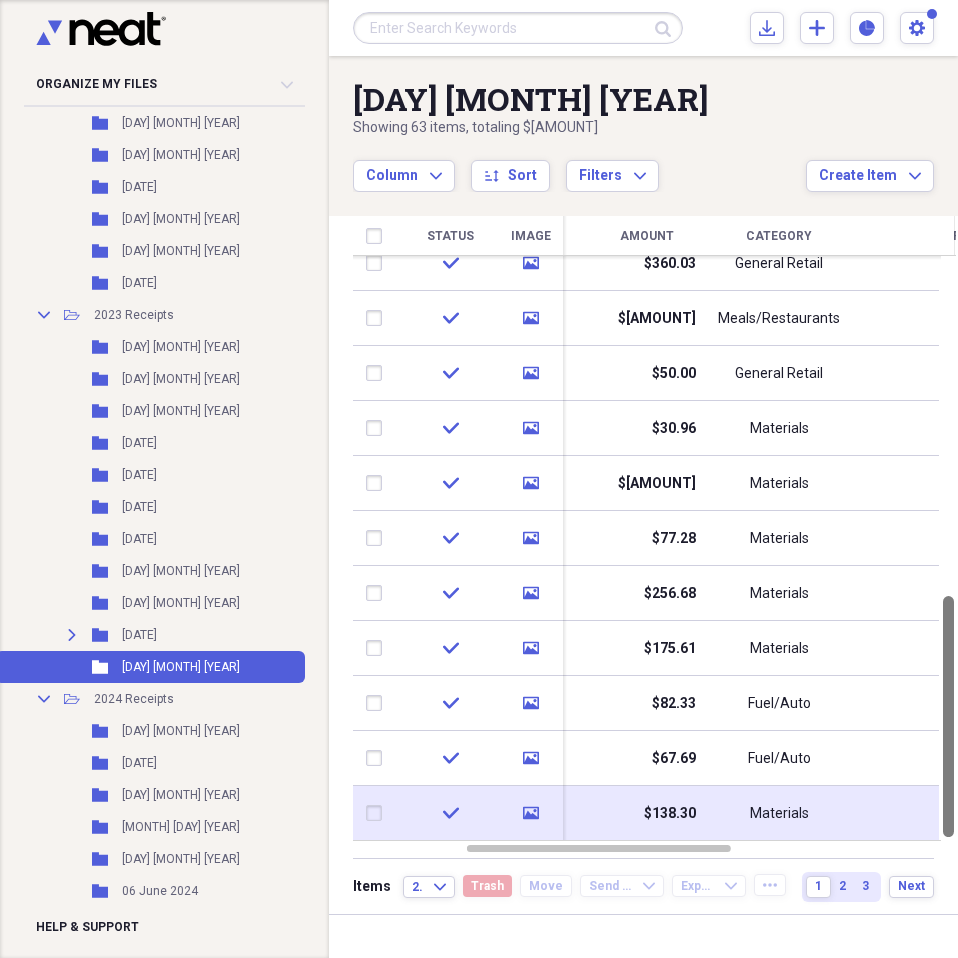 drag, startPoint x: 953, startPoint y: 352, endPoint x: 932, endPoint y: 808, distance: 456.4833 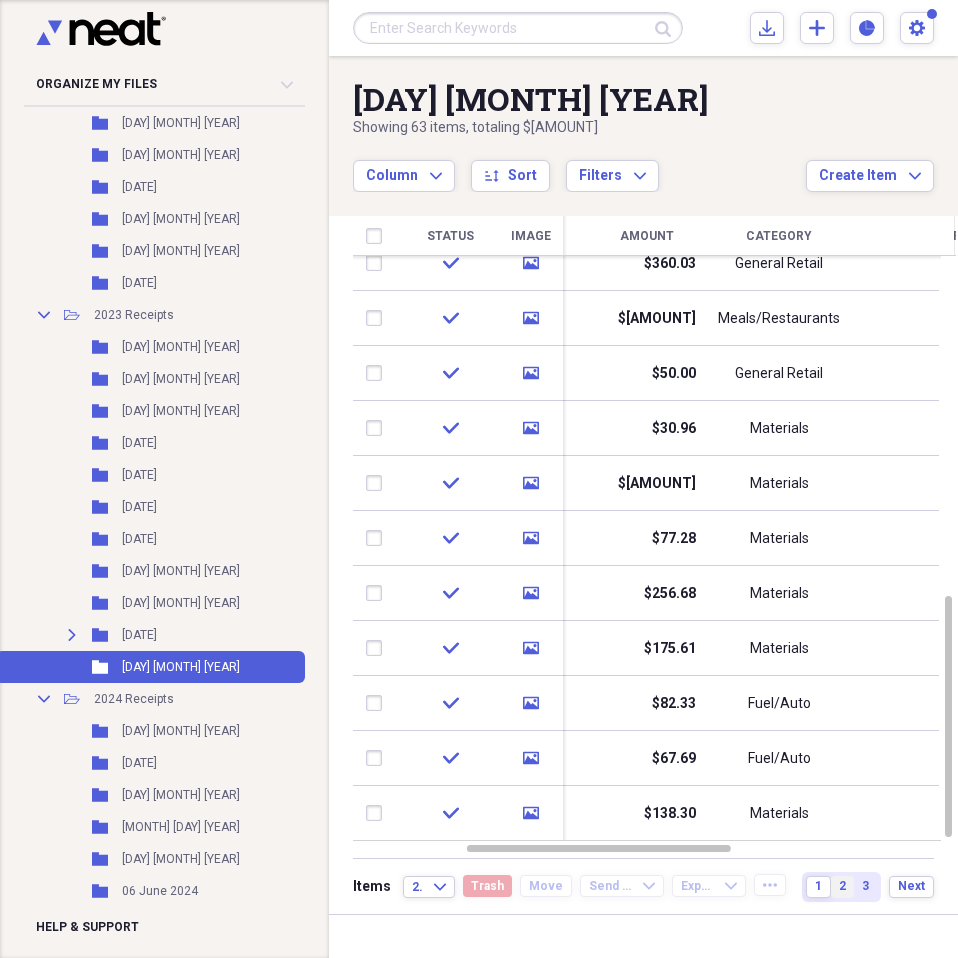 click on "2" at bounding box center (842, 886) 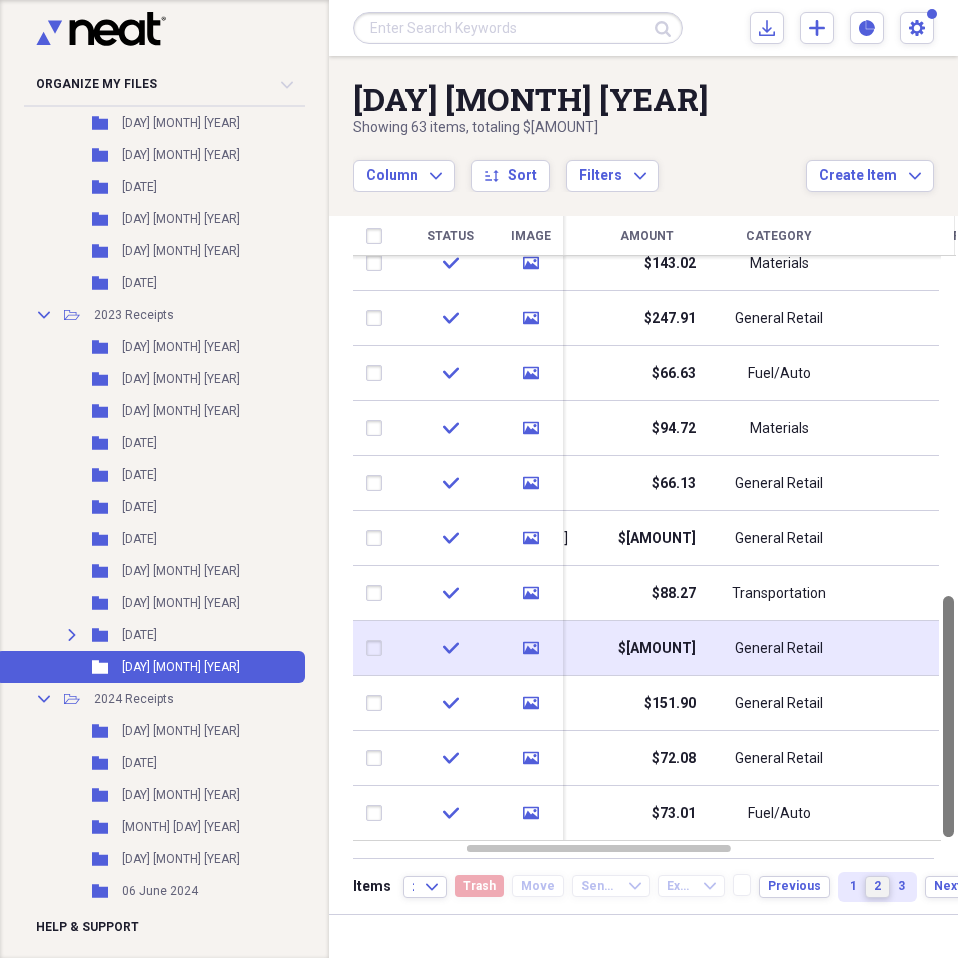 drag, startPoint x: 949, startPoint y: 332, endPoint x: 897, endPoint y: 639, distance: 311.37277 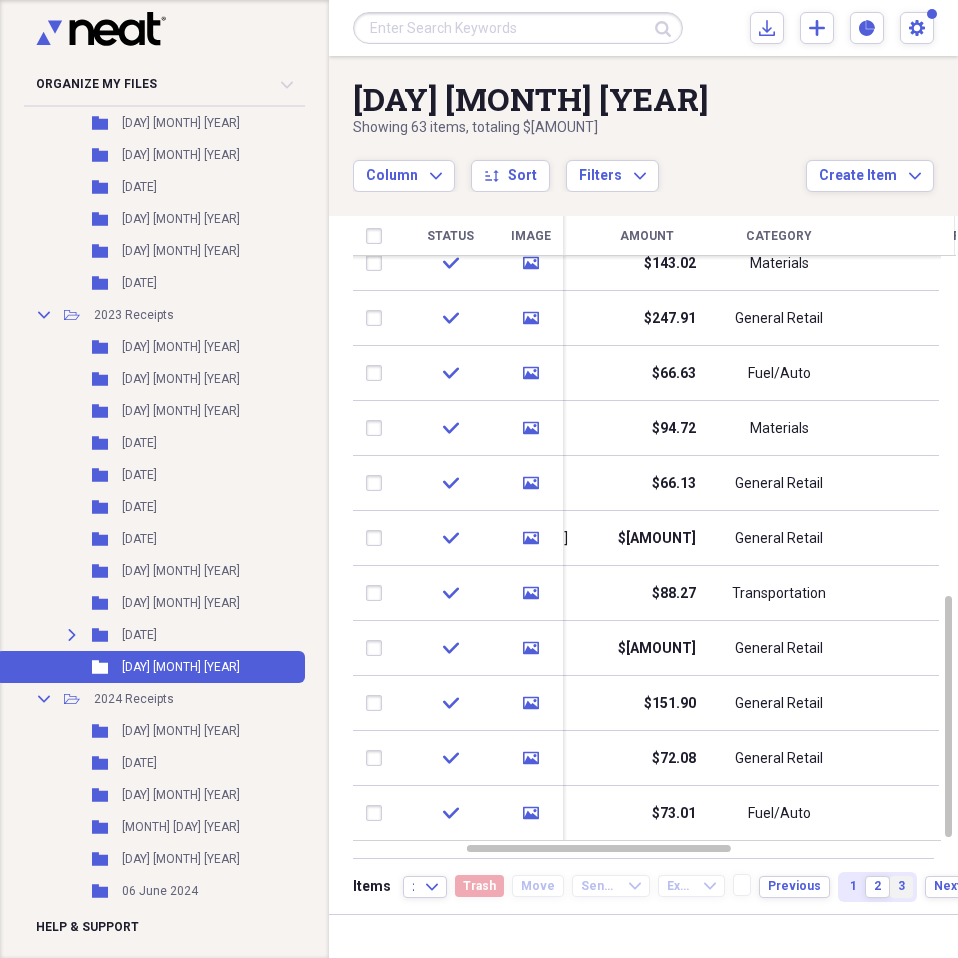 click on "3" at bounding box center [901, 886] 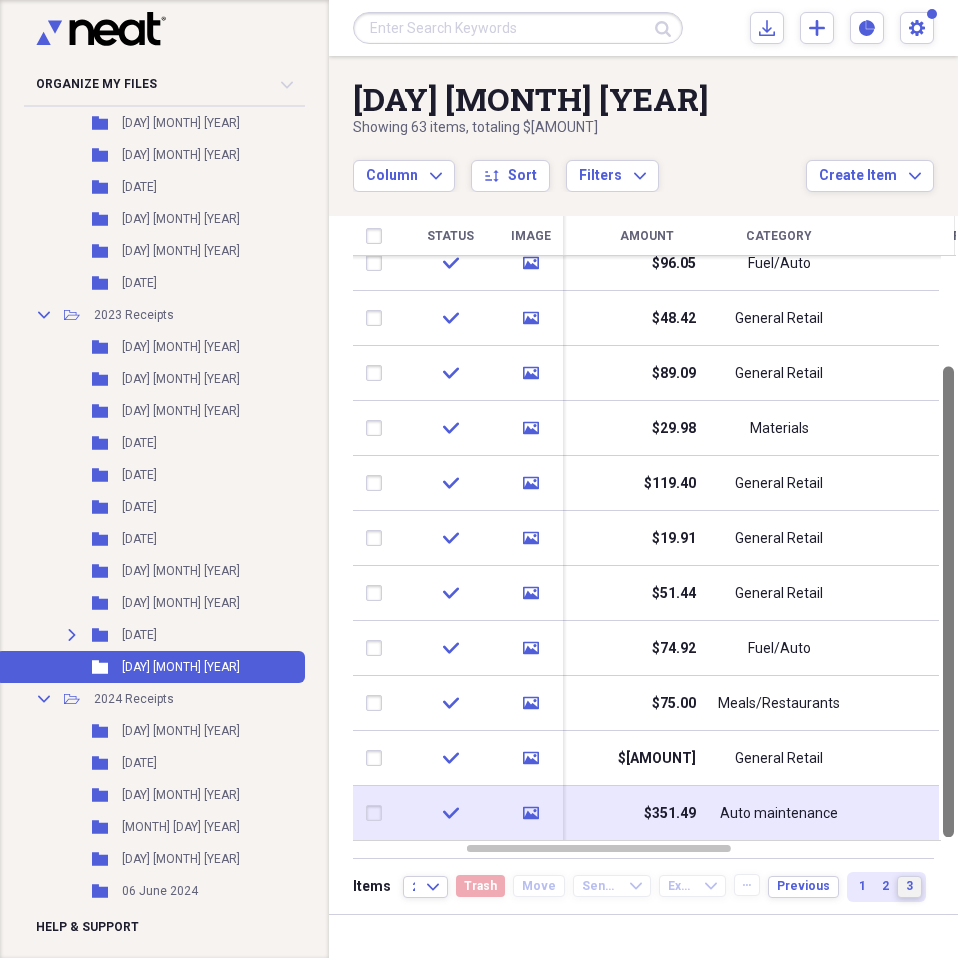 drag, startPoint x: 947, startPoint y: 288, endPoint x: 870, endPoint y: 811, distance: 528.6379 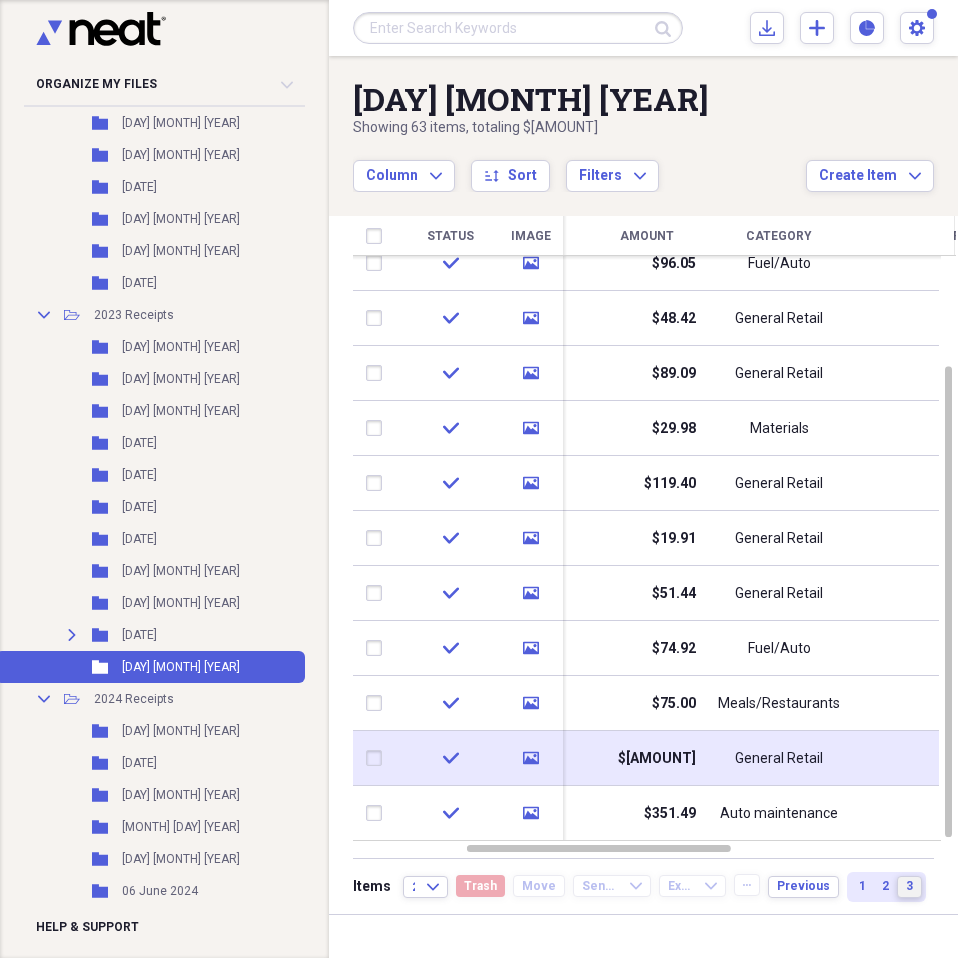 type 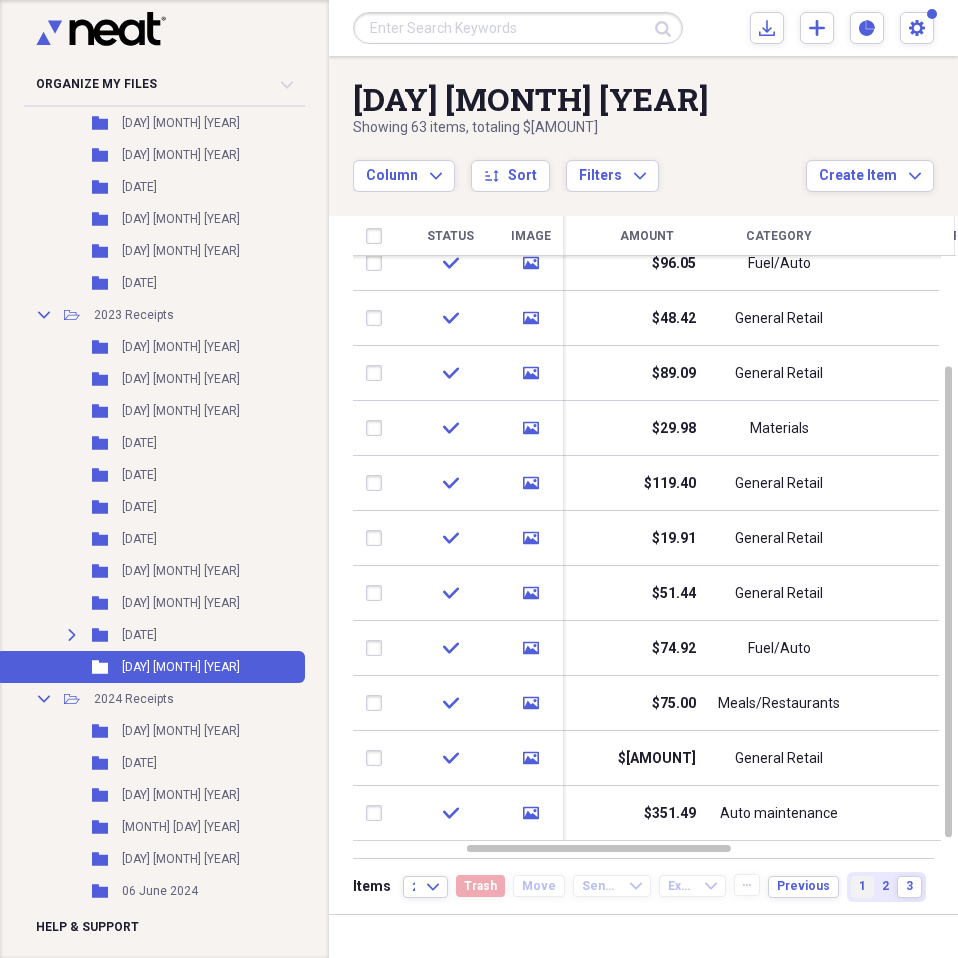 click on "1" at bounding box center [862, 887] 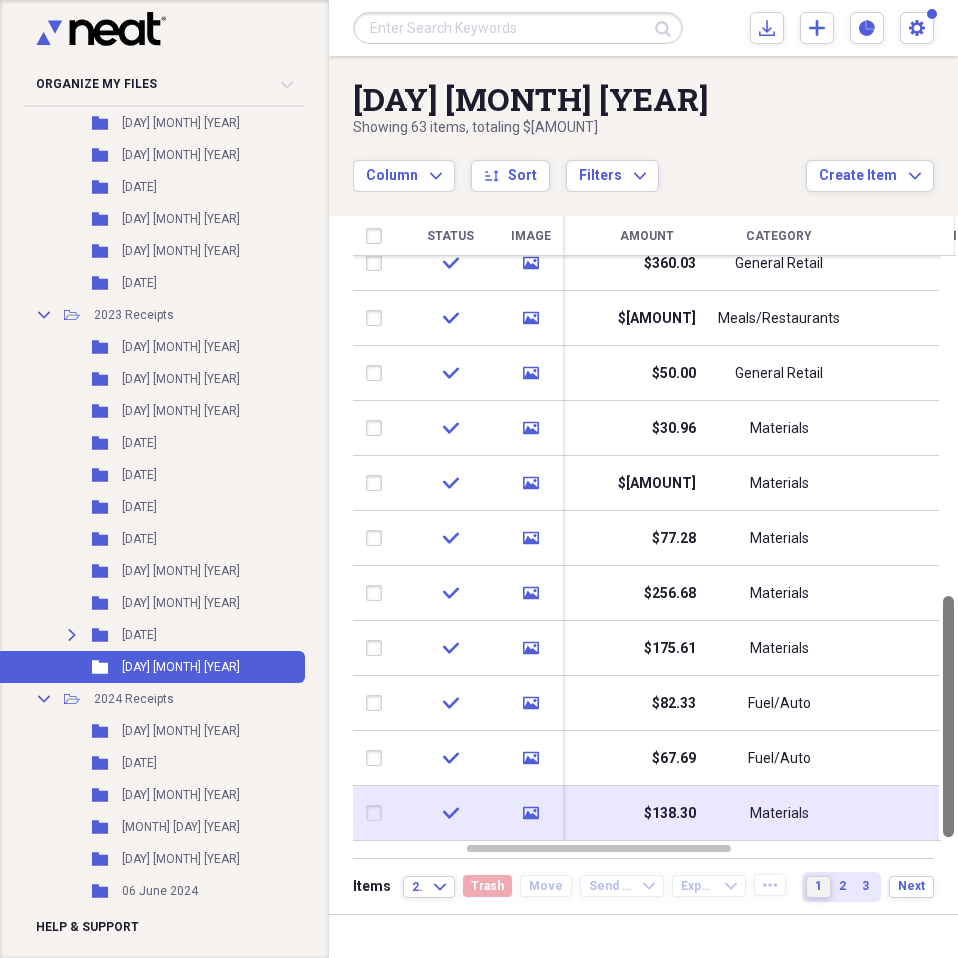 drag, startPoint x: 950, startPoint y: 273, endPoint x: 807, endPoint y: 808, distance: 553.78156 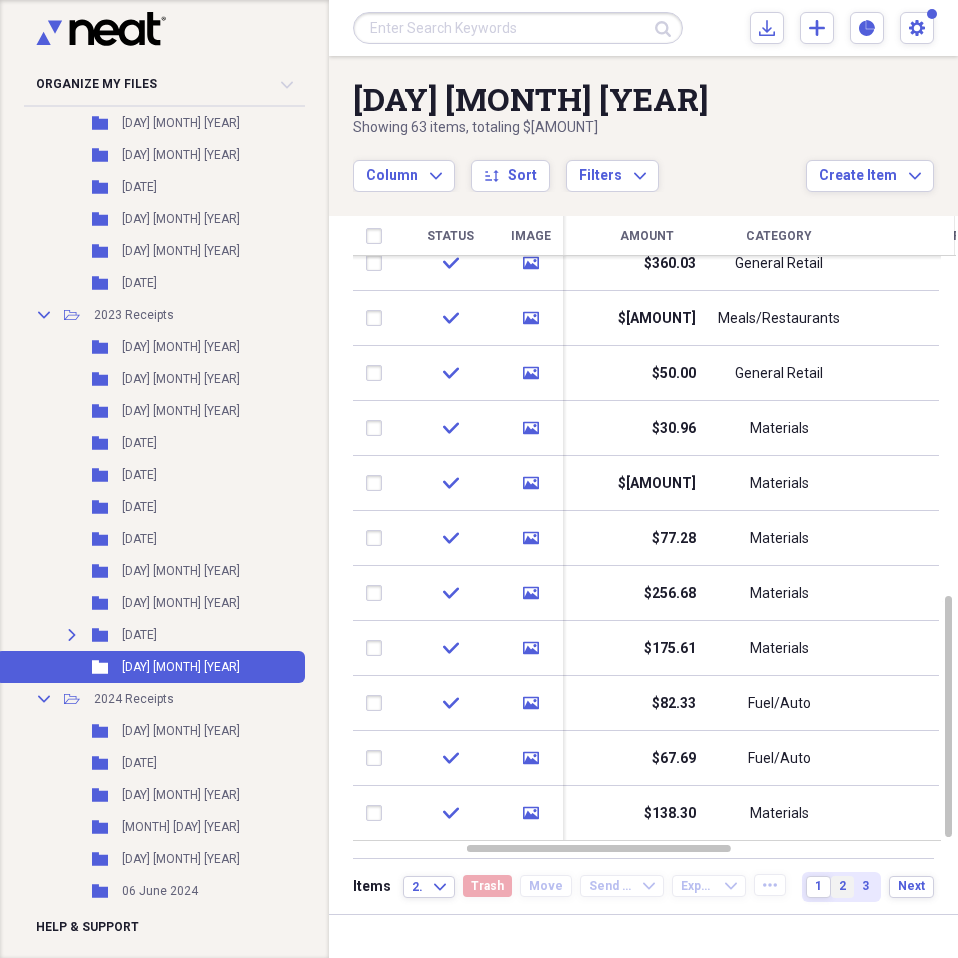 click on "2" at bounding box center [842, 886] 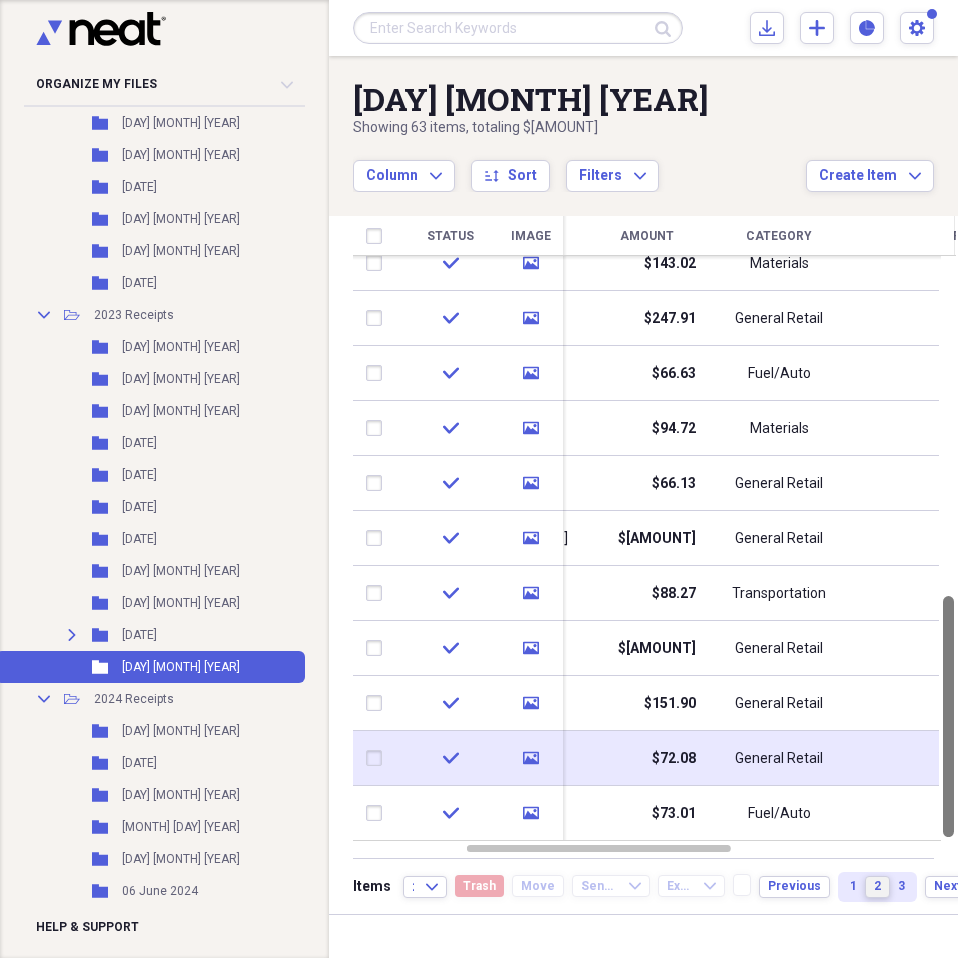drag, startPoint x: 951, startPoint y: 315, endPoint x: 883, endPoint y: 780, distance: 469.94574 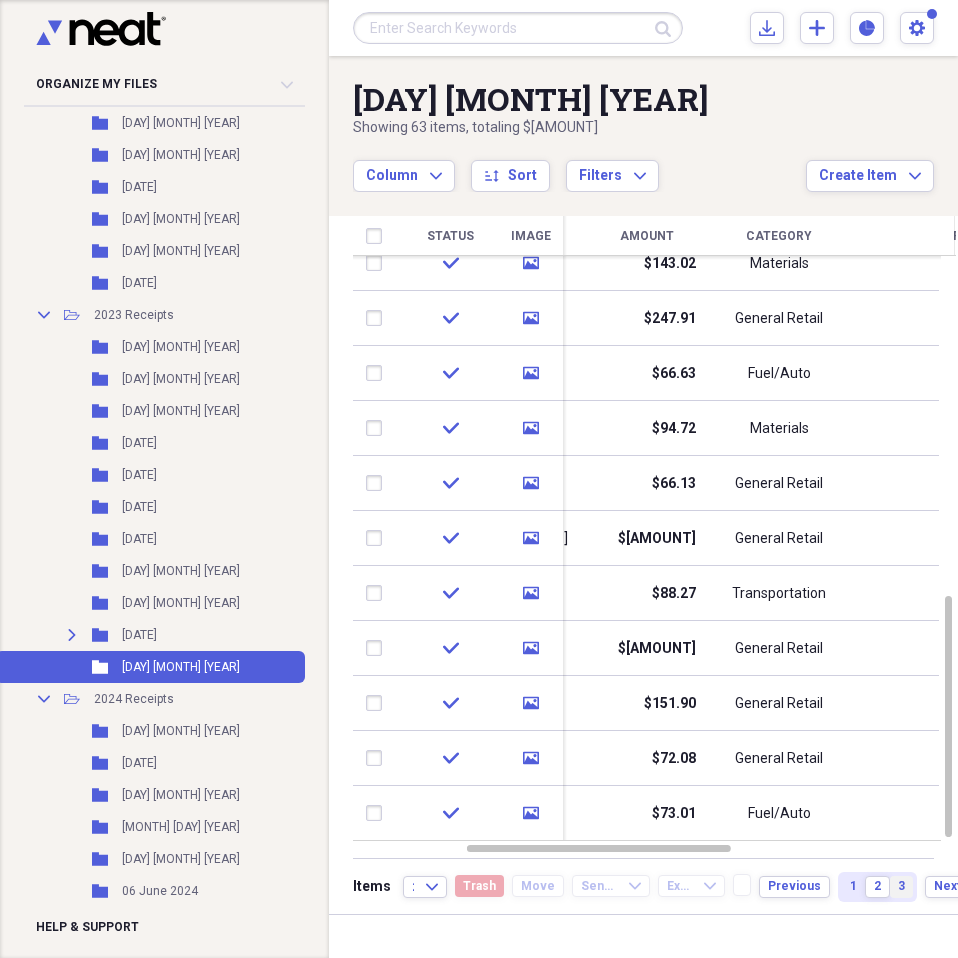 click on "3" at bounding box center [901, 887] 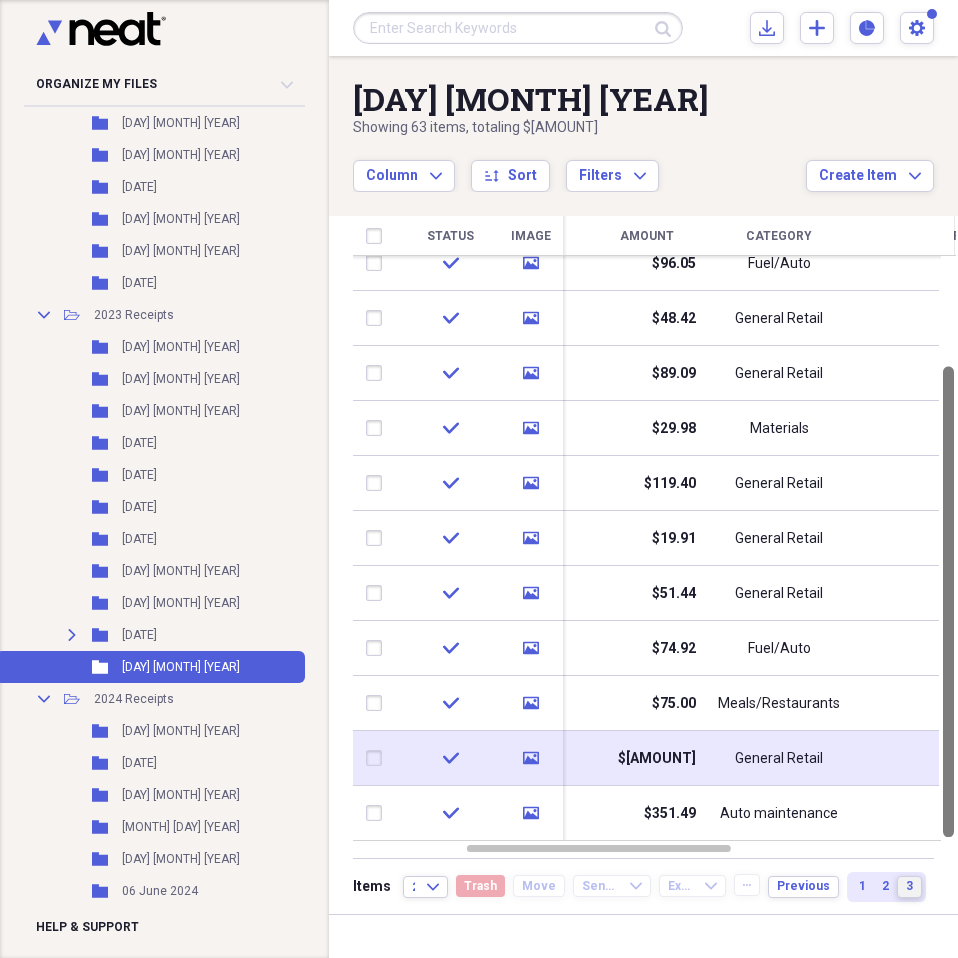 drag, startPoint x: 948, startPoint y: 345, endPoint x: 884, endPoint y: 779, distance: 438.6935 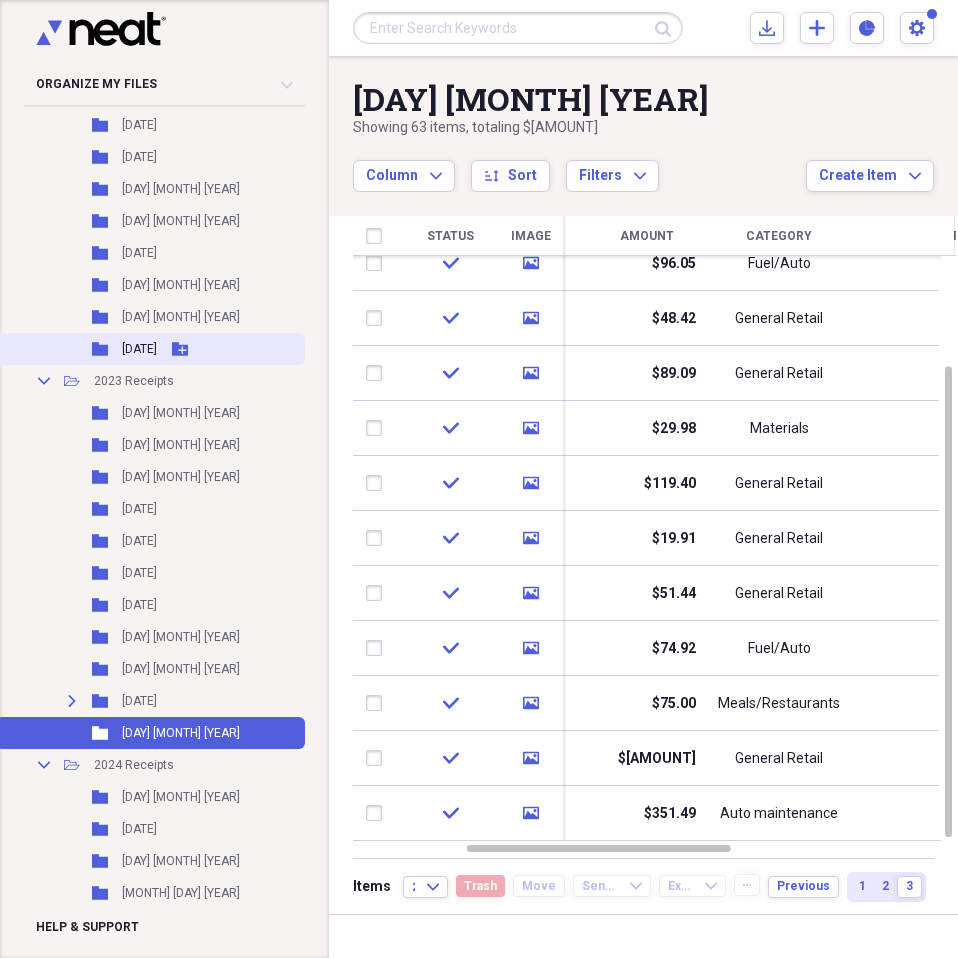 scroll, scrollTop: 900, scrollLeft: 0, axis: vertical 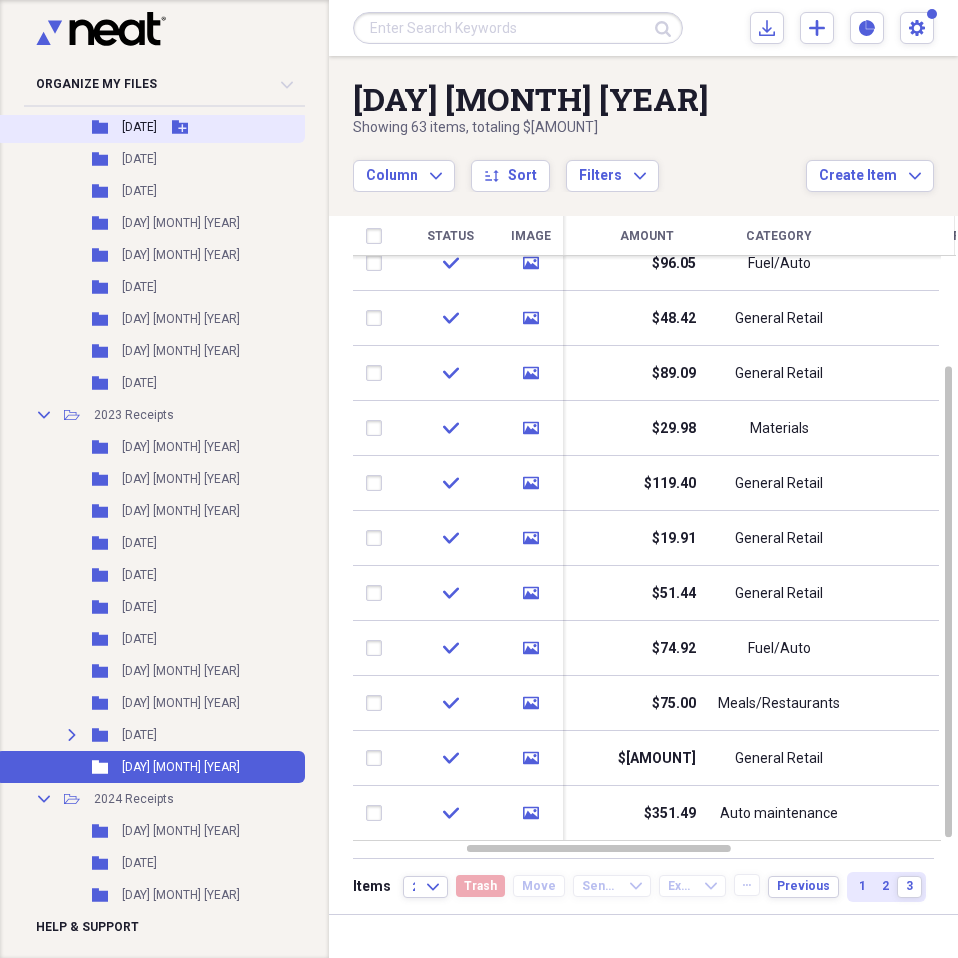 drag, startPoint x: 155, startPoint y: 129, endPoint x: 192, endPoint y: 151, distance: 43.046486 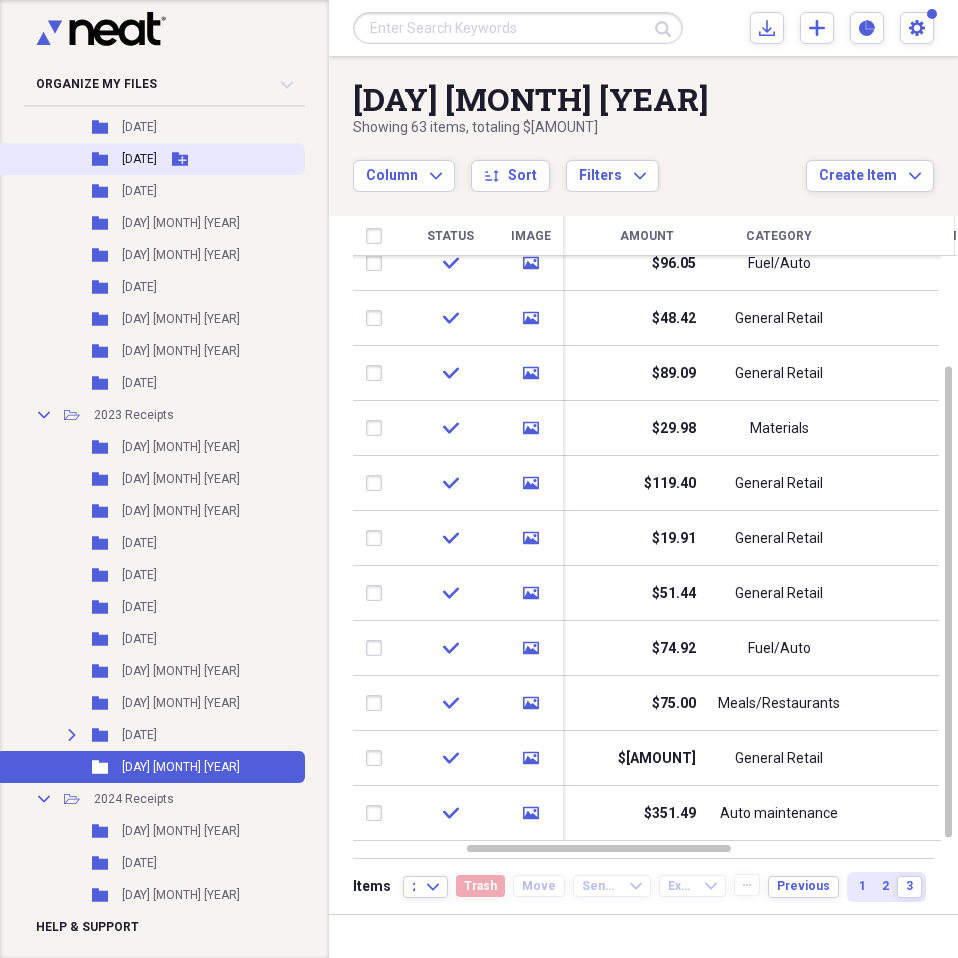 click on "[DATE]" at bounding box center (139, 127) 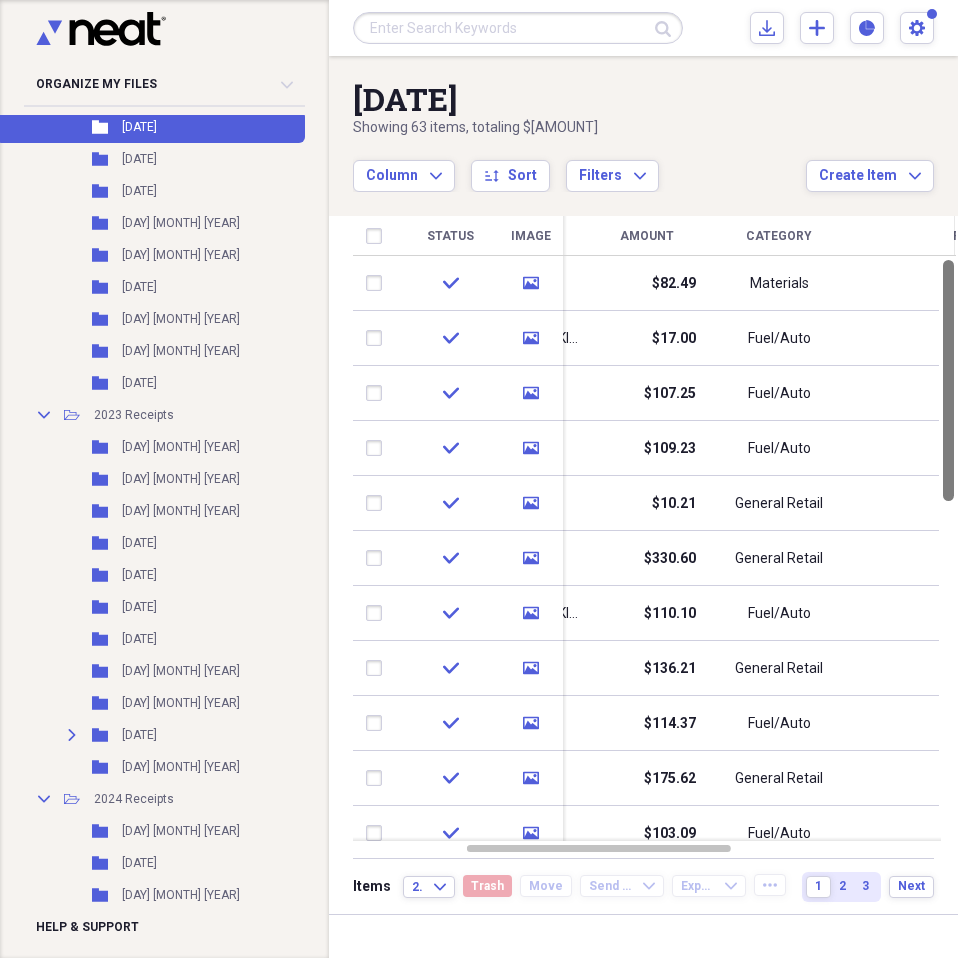 drag, startPoint x: 950, startPoint y: 278, endPoint x: 916, endPoint y: 247, distance: 46.010868 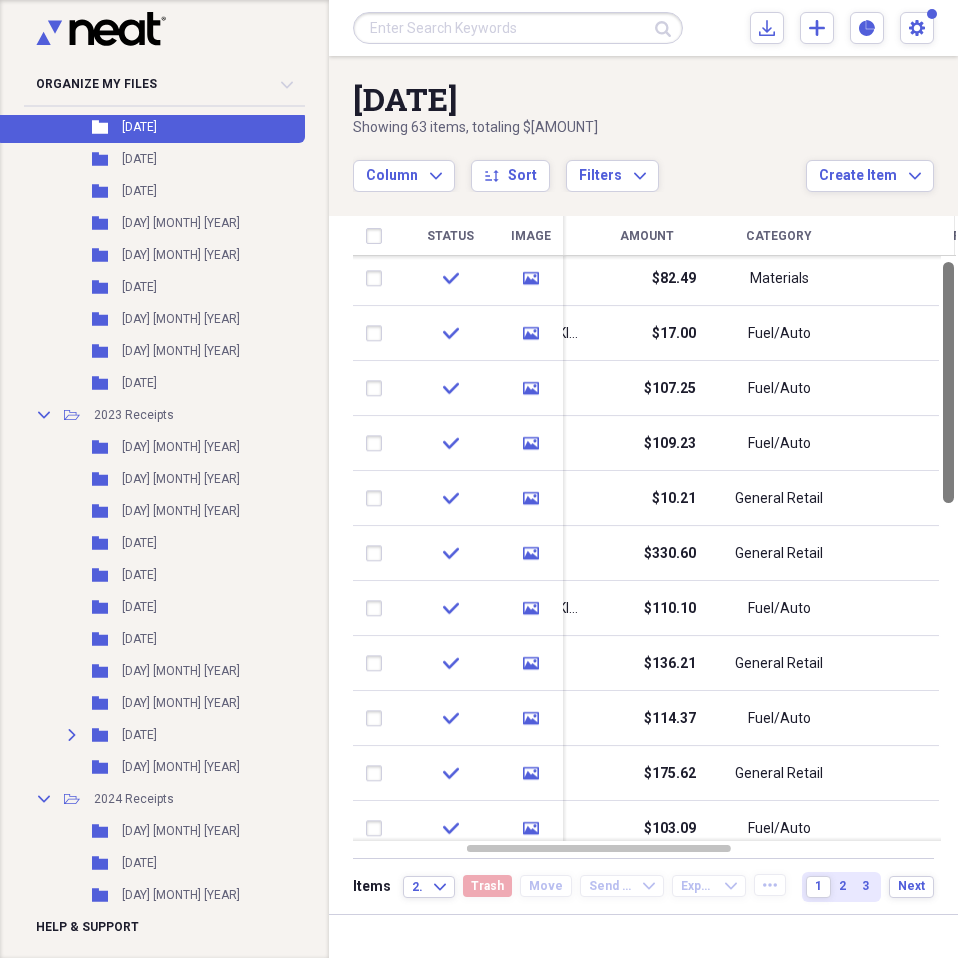 drag, startPoint x: 948, startPoint y: 295, endPoint x: 951, endPoint y: 224, distance: 71.063354 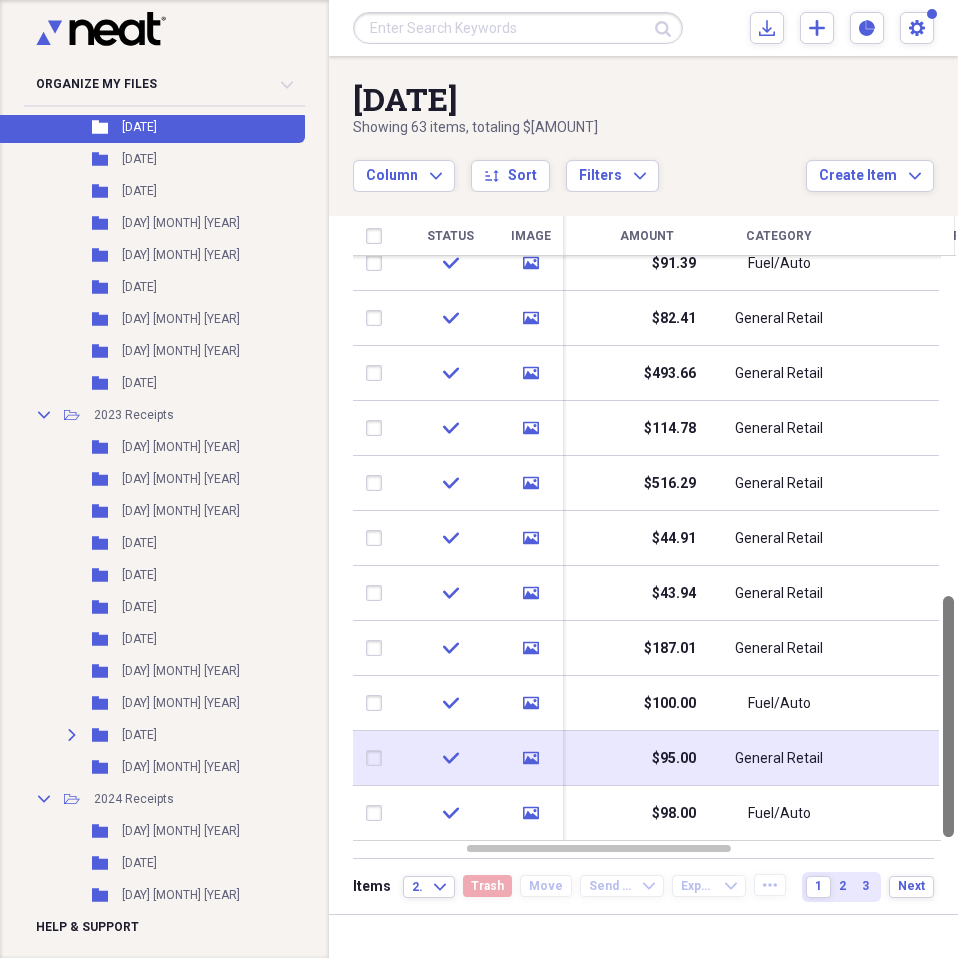 drag, startPoint x: 946, startPoint y: 281, endPoint x: 930, endPoint y: 731, distance: 450.28436 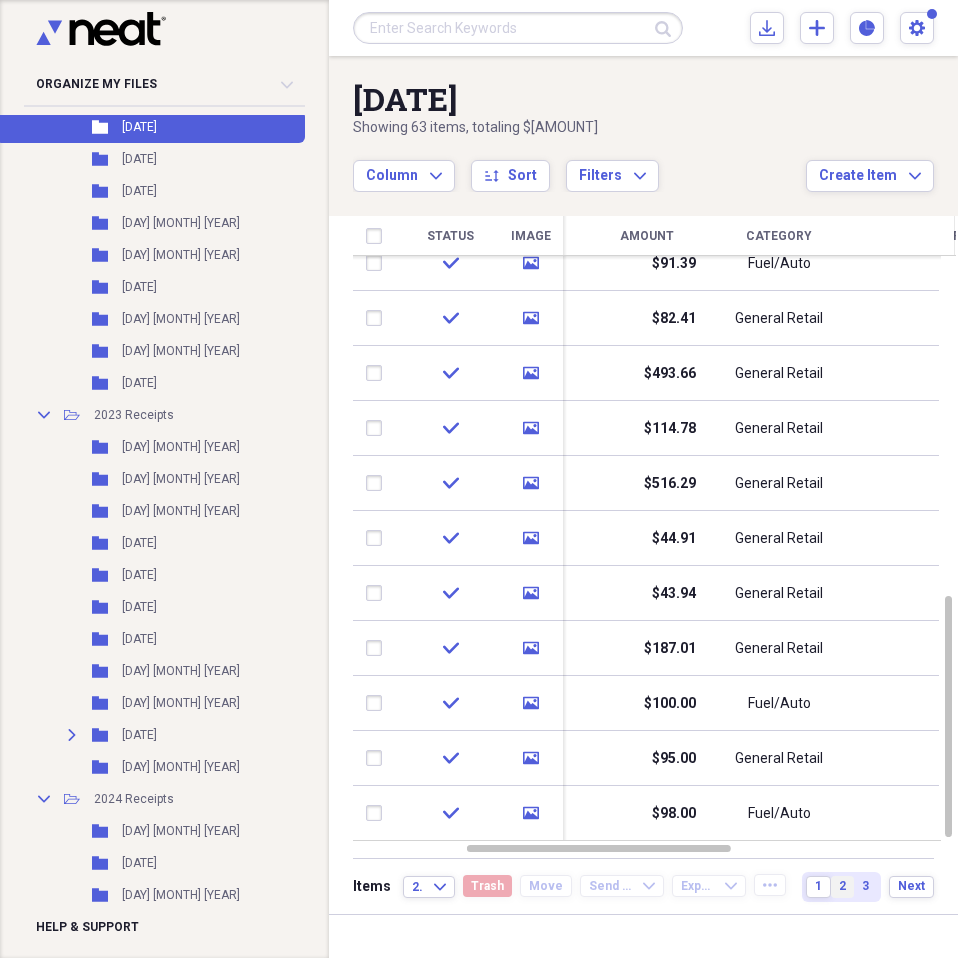click on "2" at bounding box center (842, 886) 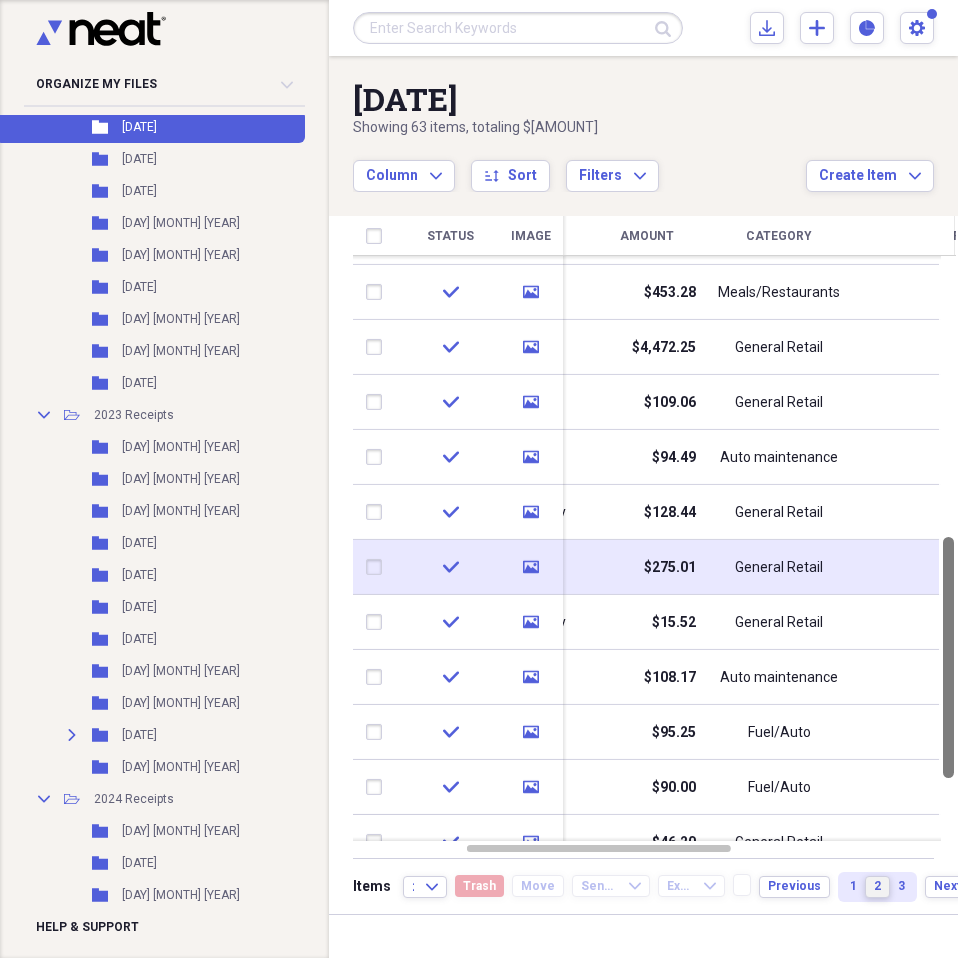 drag, startPoint x: 952, startPoint y: 300, endPoint x: 903, endPoint y: 556, distance: 260.64728 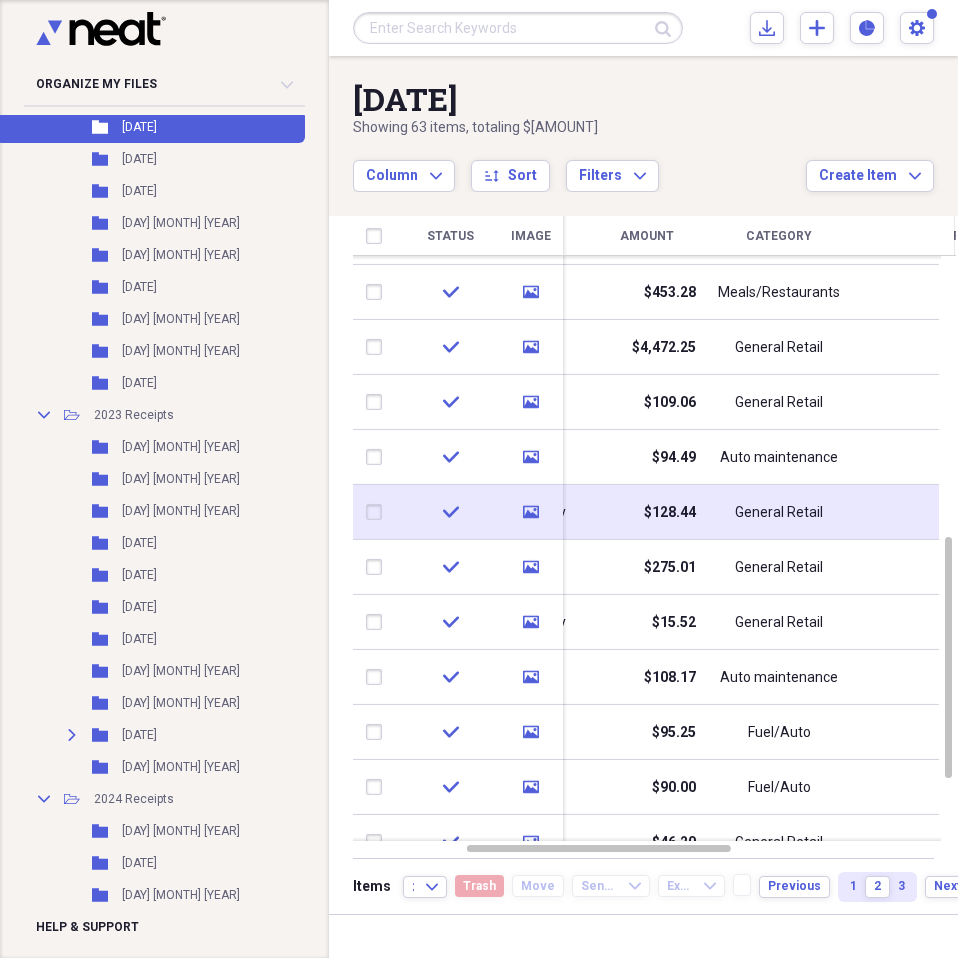 click on "General Retail" at bounding box center (779, 513) 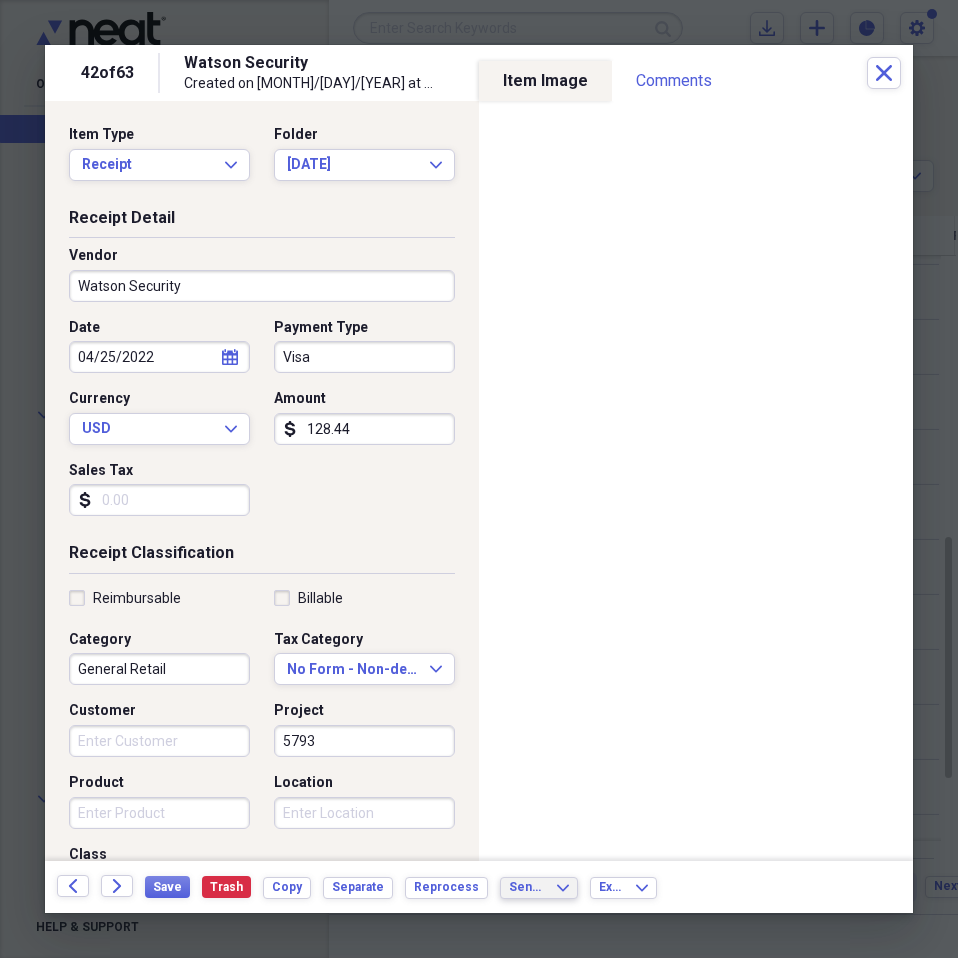 click on "Send To" at bounding box center [527, 887] 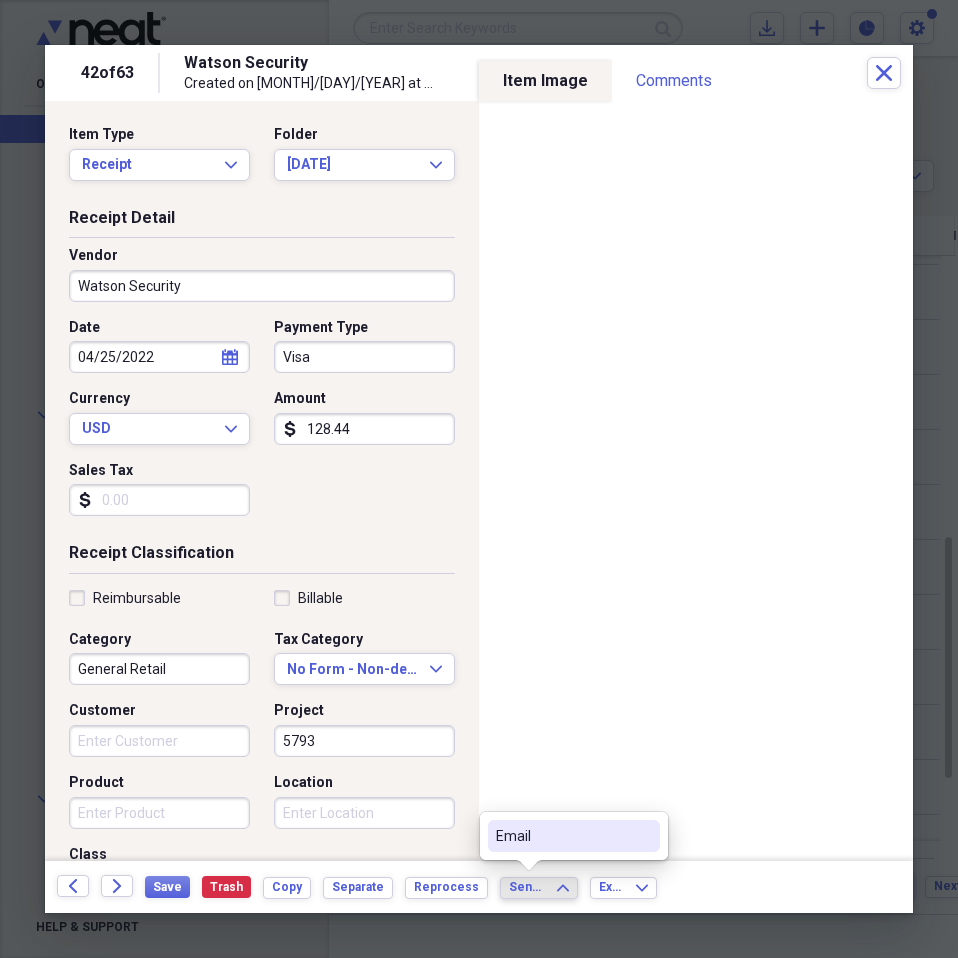 click on "Email" at bounding box center (562, 836) 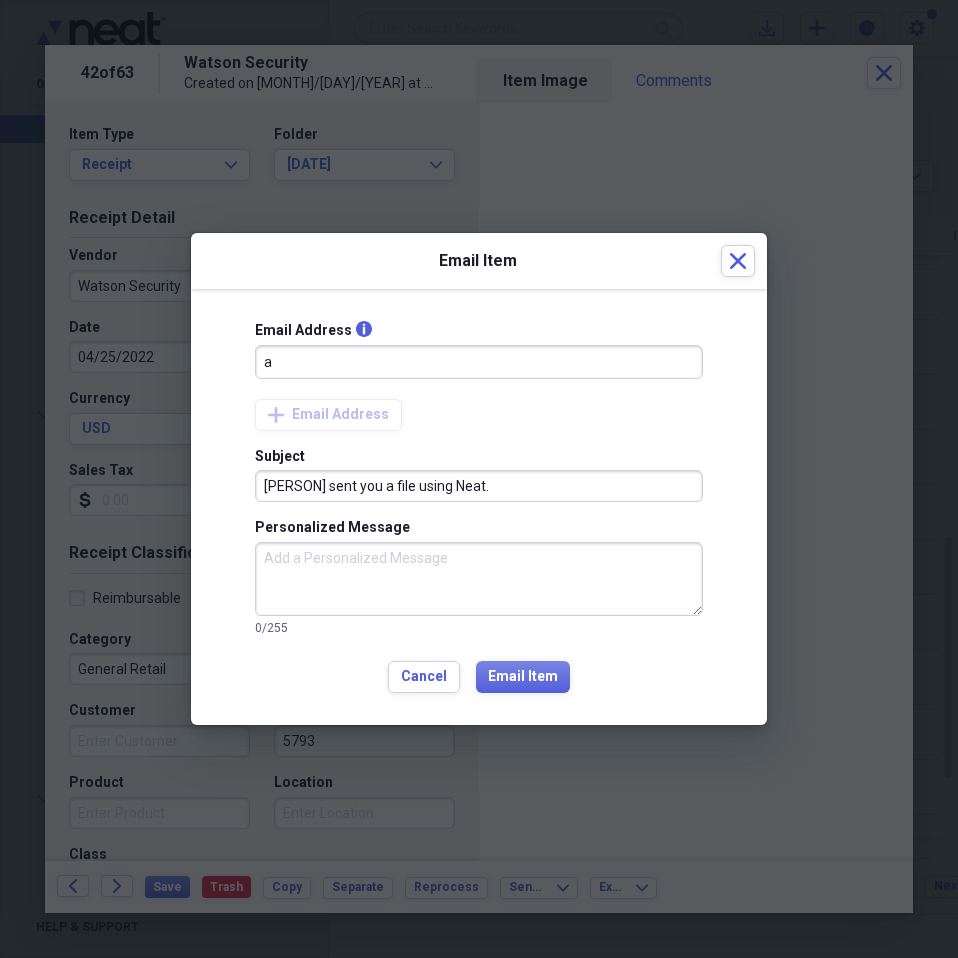 type on "[EMAIL]" 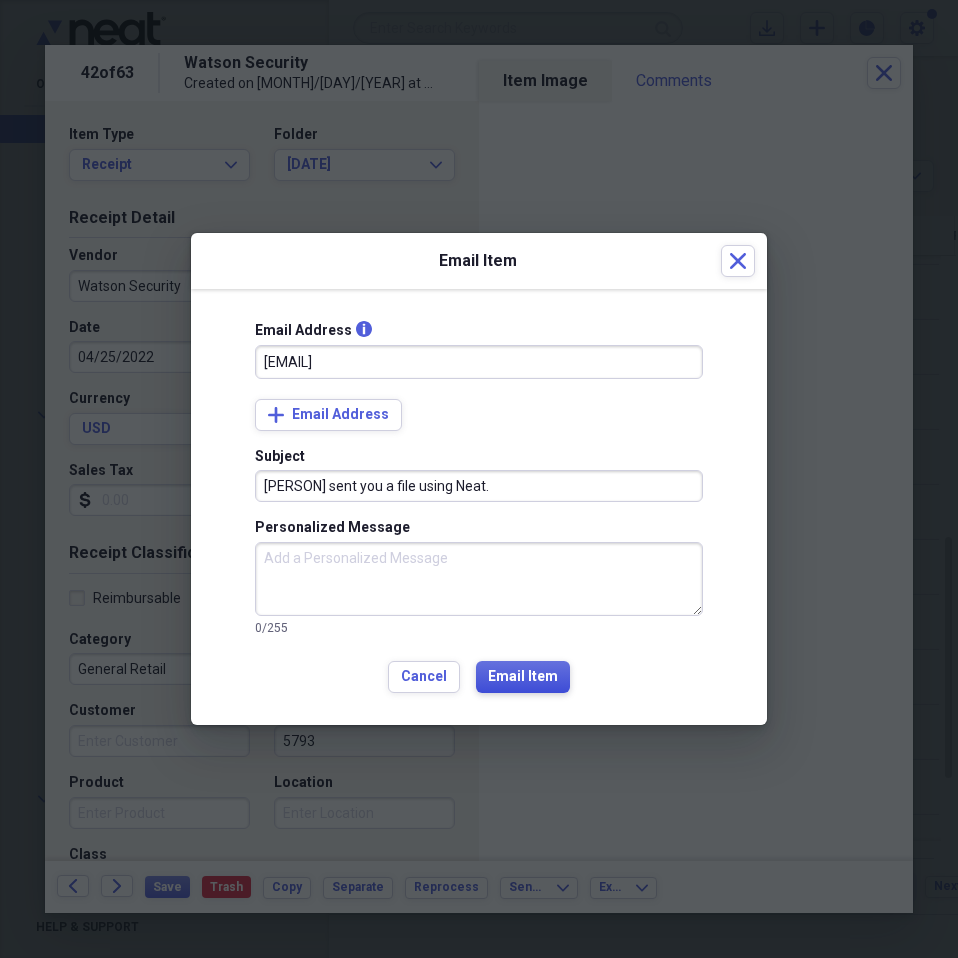 click on "Email Item" at bounding box center [523, 677] 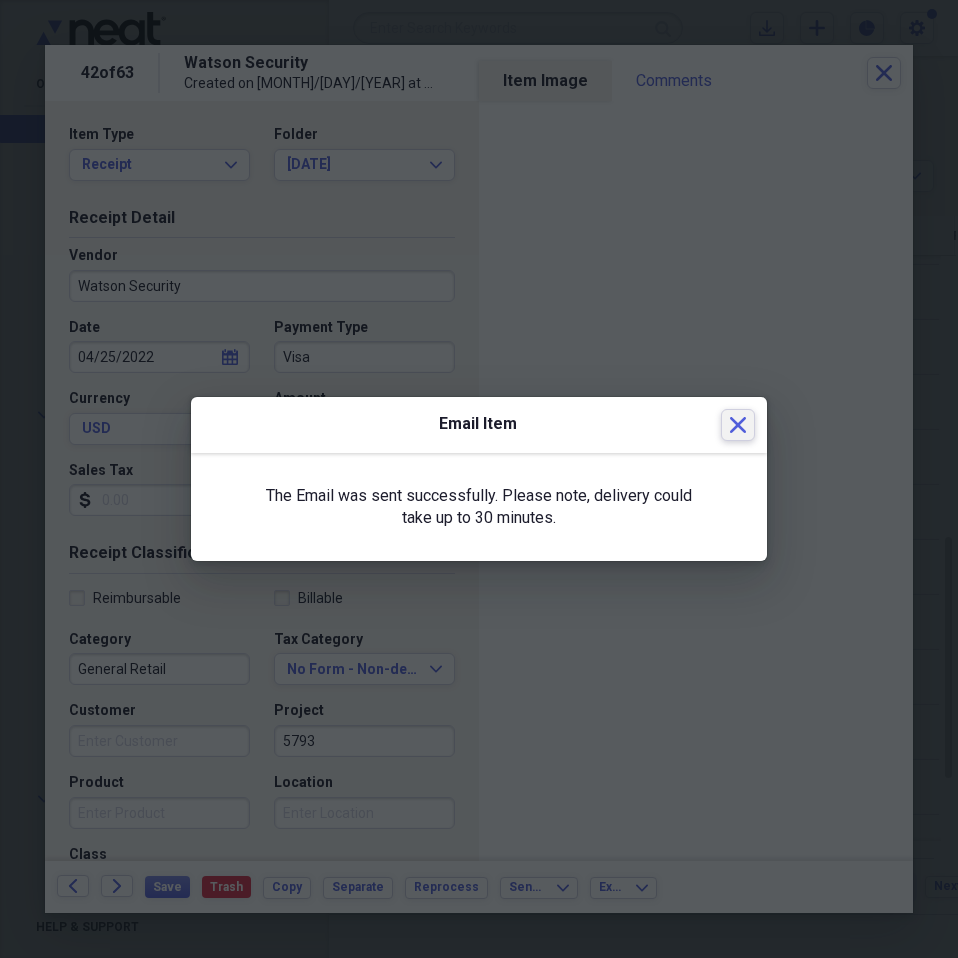 click on "Close" 